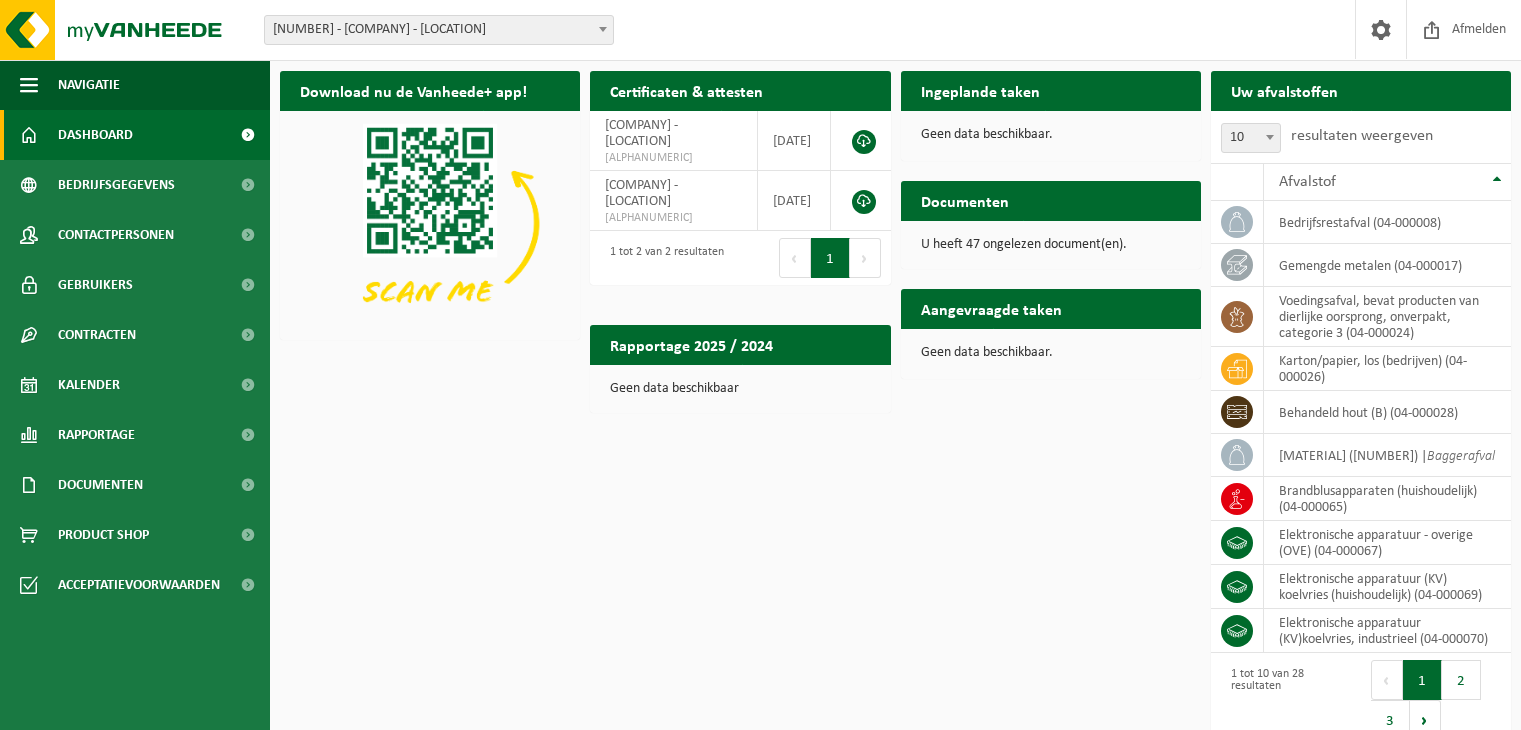 scroll, scrollTop: 0, scrollLeft: 0, axis: both 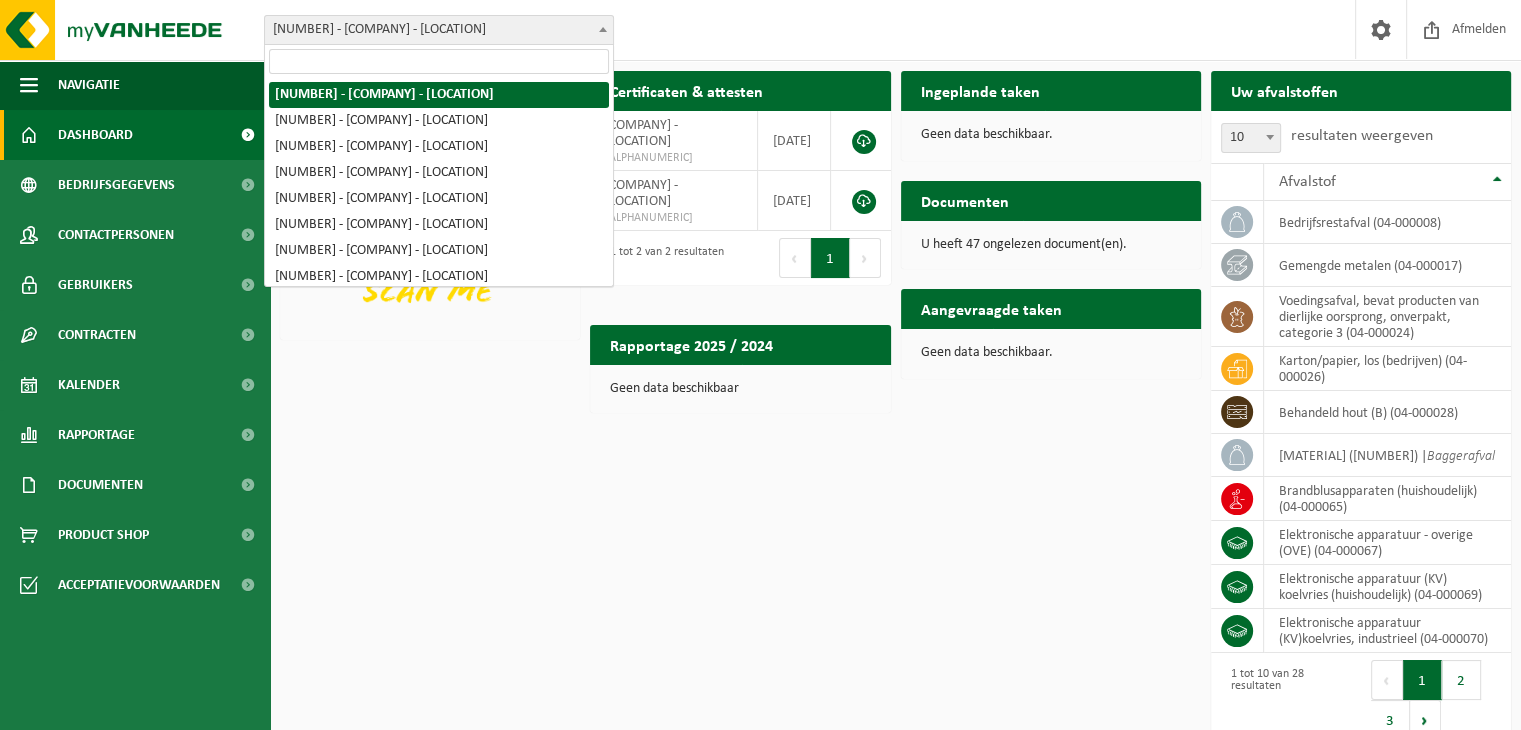 click at bounding box center (603, 29) 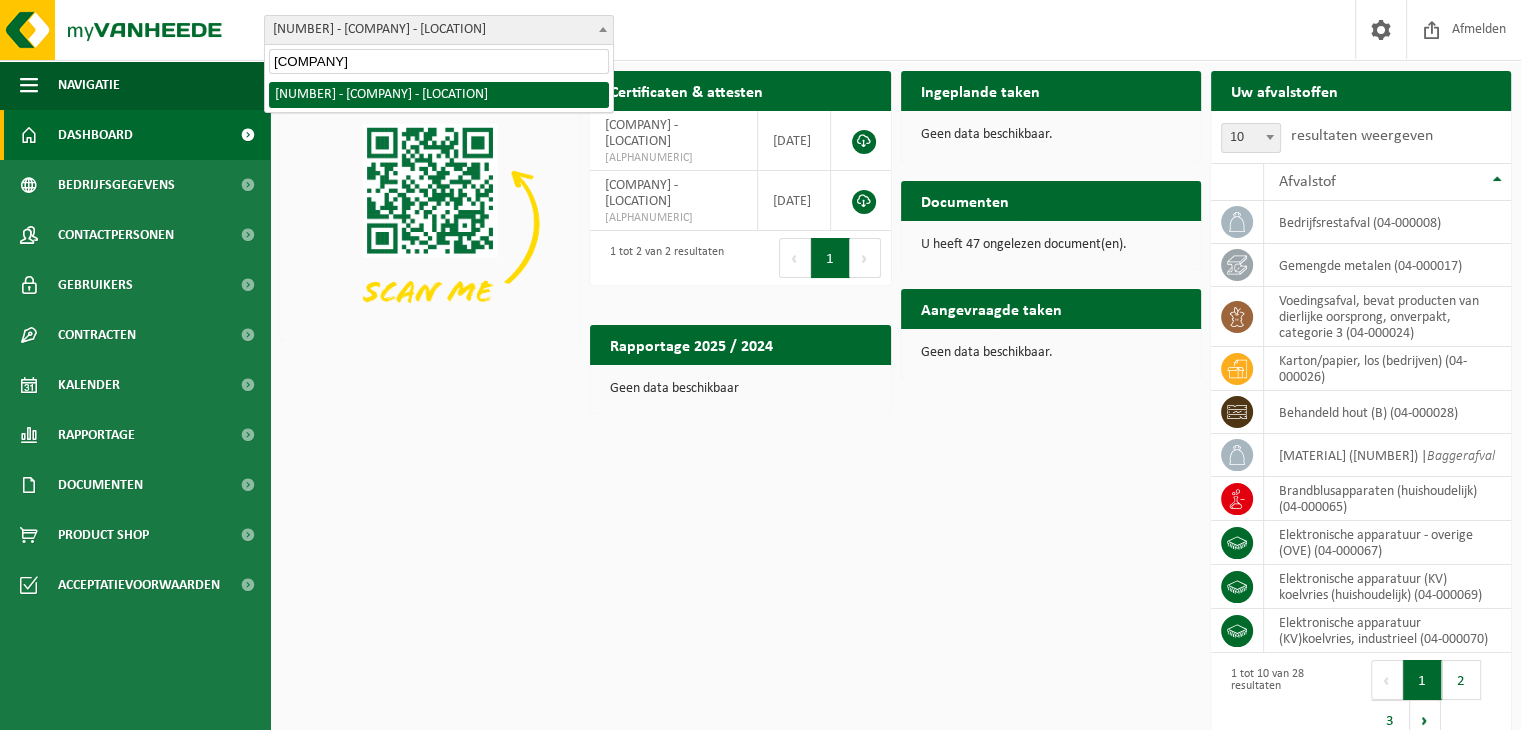type on "ekosto" 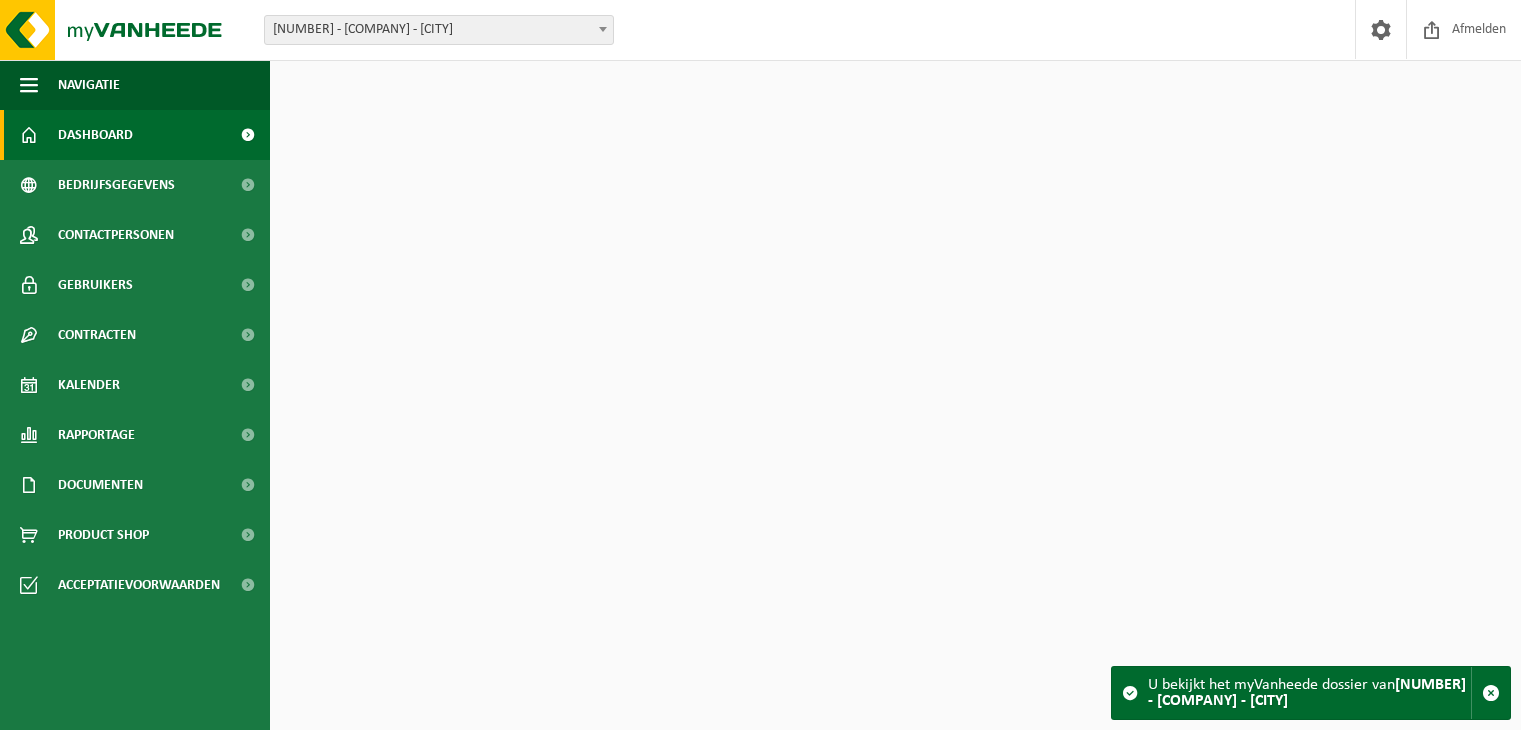 scroll, scrollTop: 0, scrollLeft: 0, axis: both 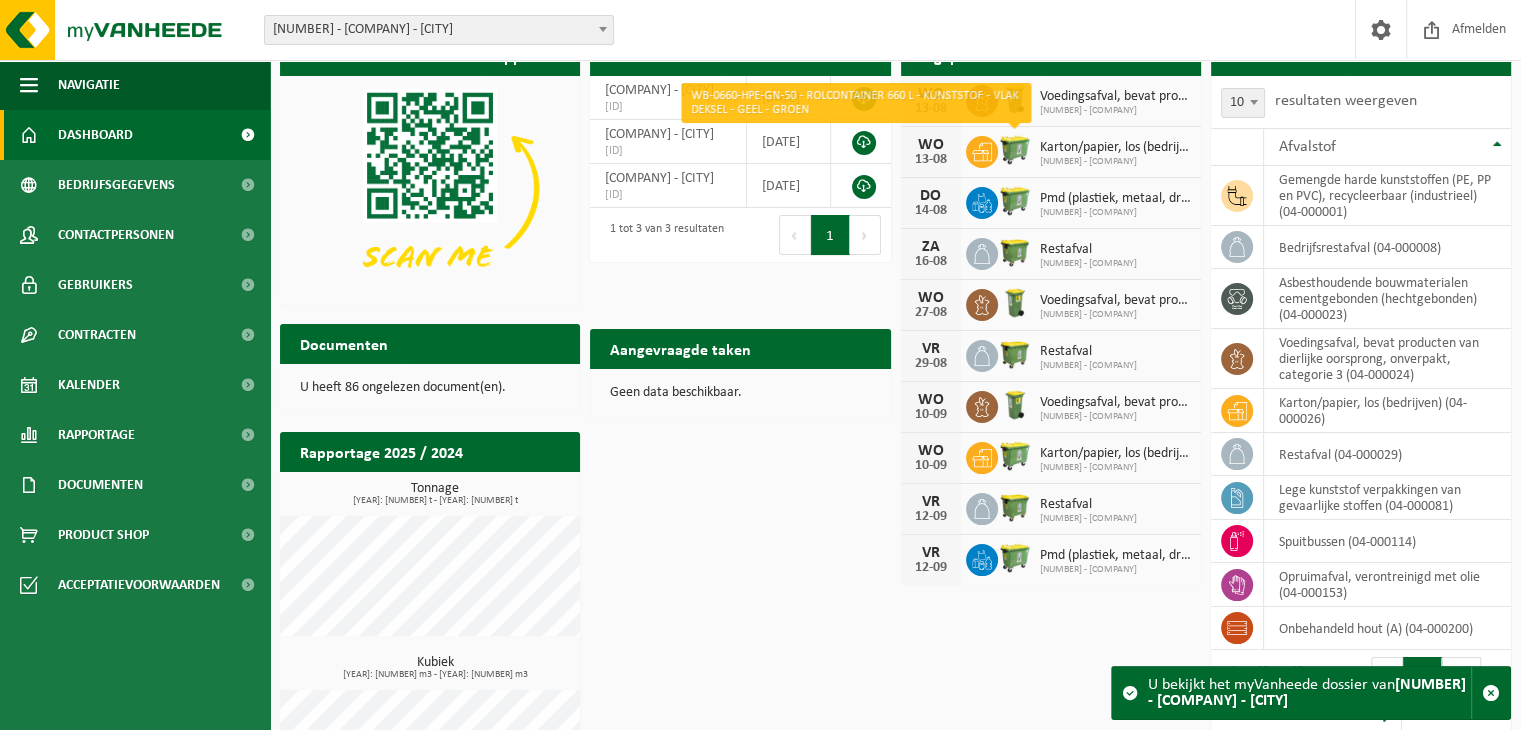 click at bounding box center (1015, 150) 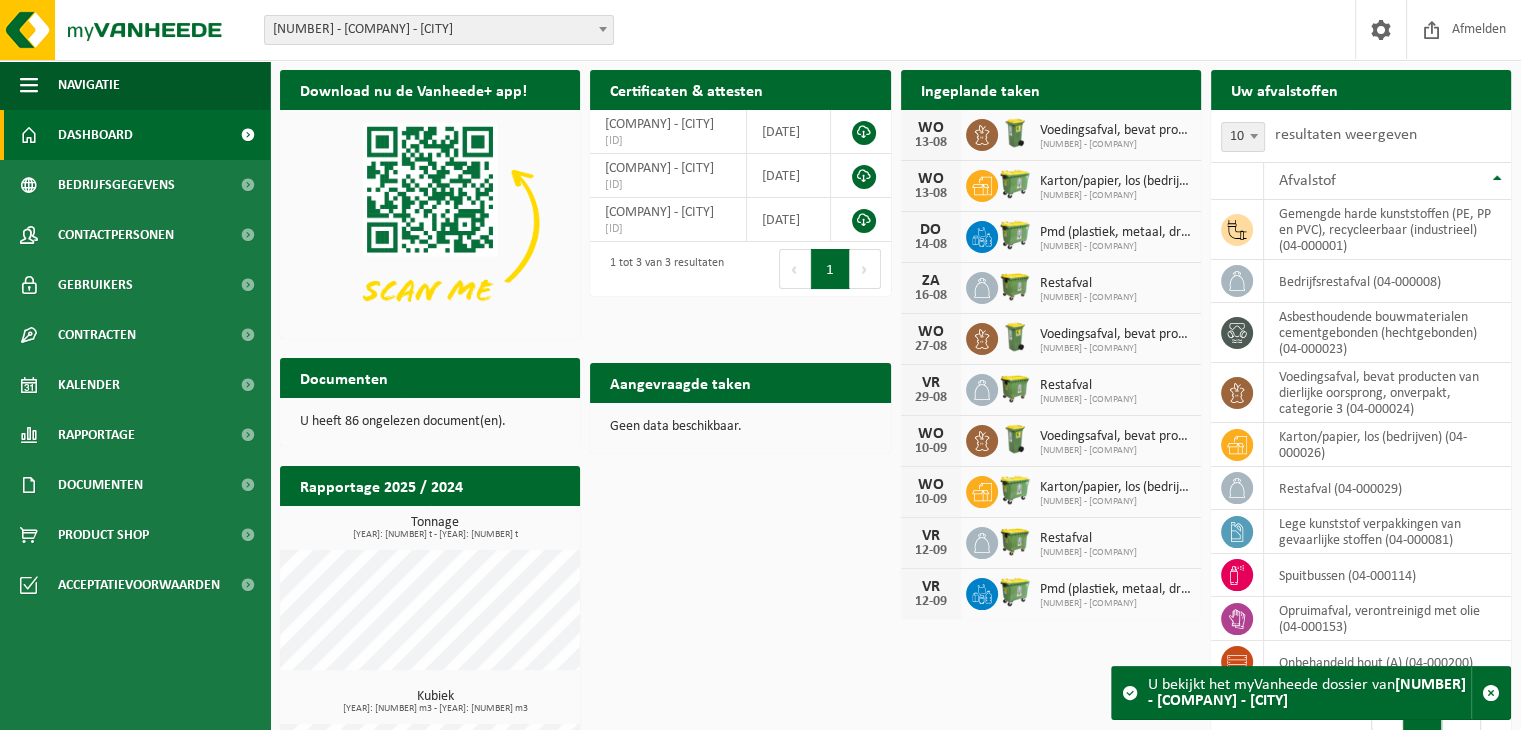 scroll, scrollTop: 0, scrollLeft: 0, axis: both 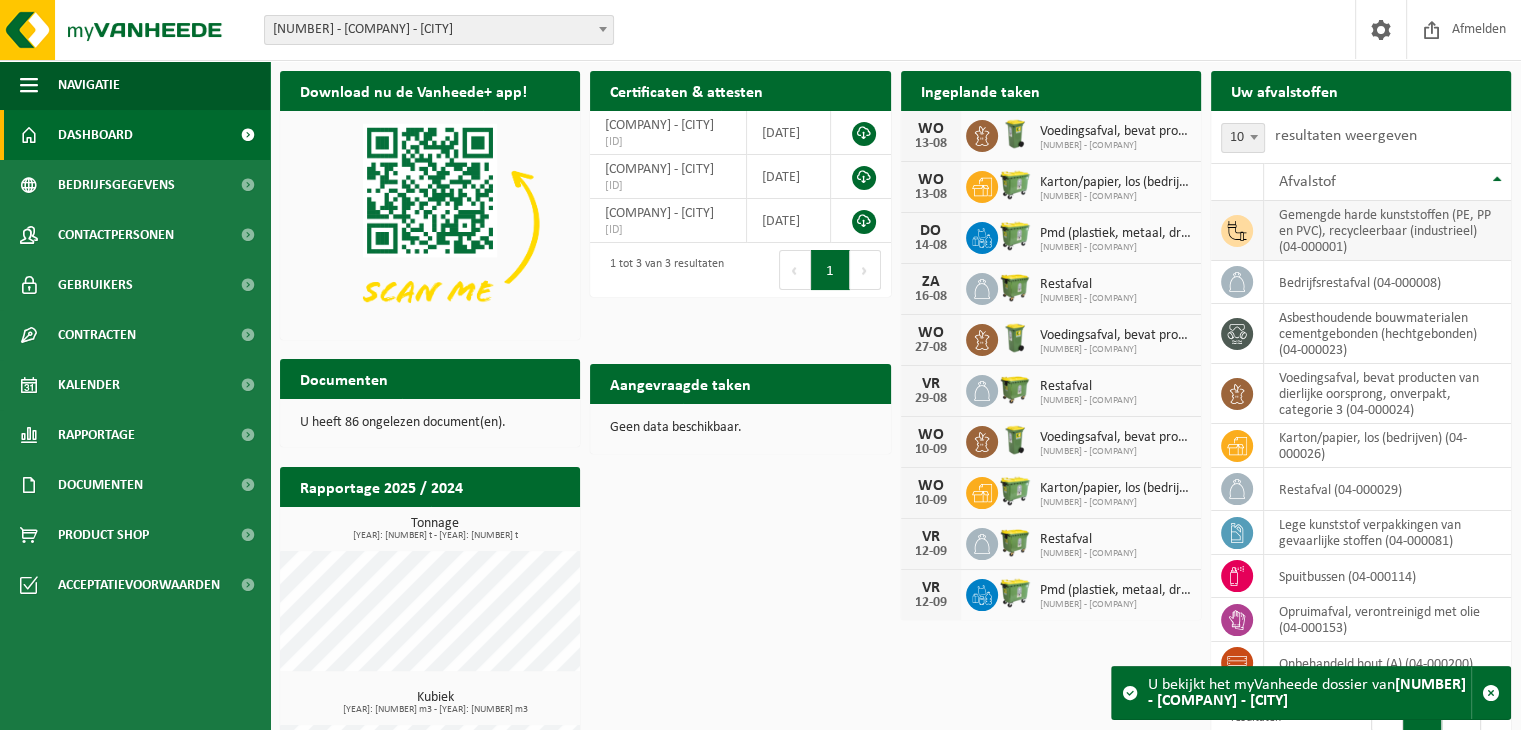 click at bounding box center (1237, 231) 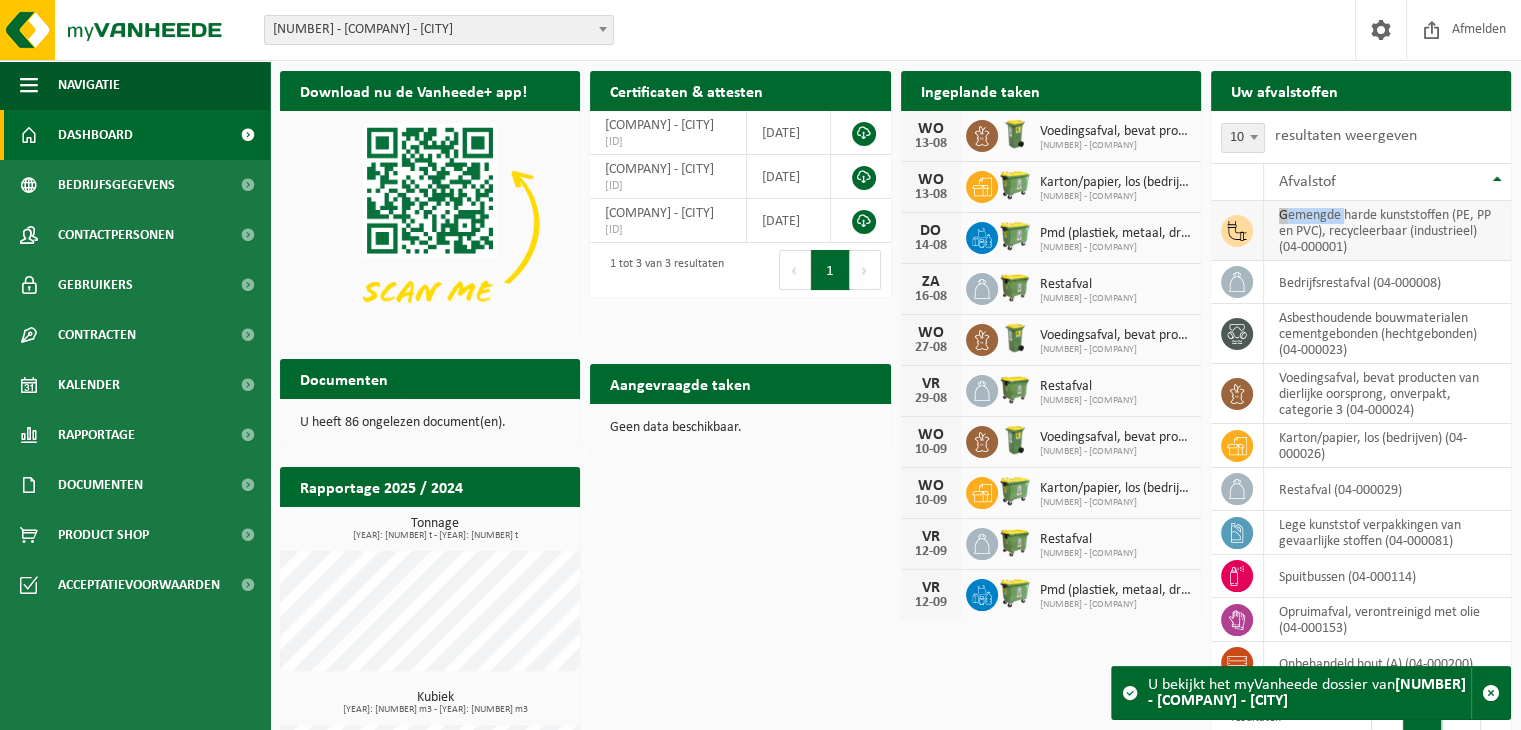 click at bounding box center (1237, 231) 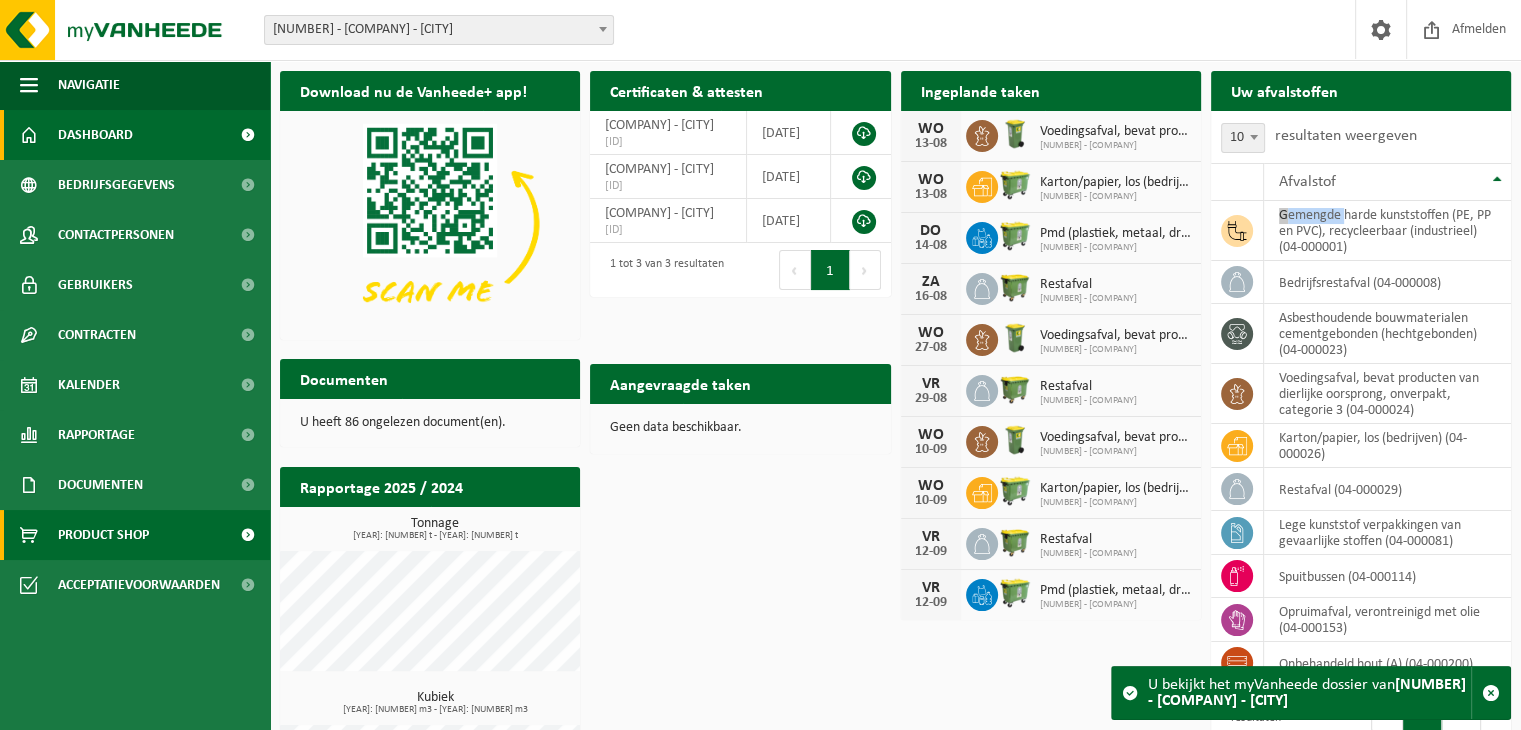 click on "Product Shop" at bounding box center [103, 535] 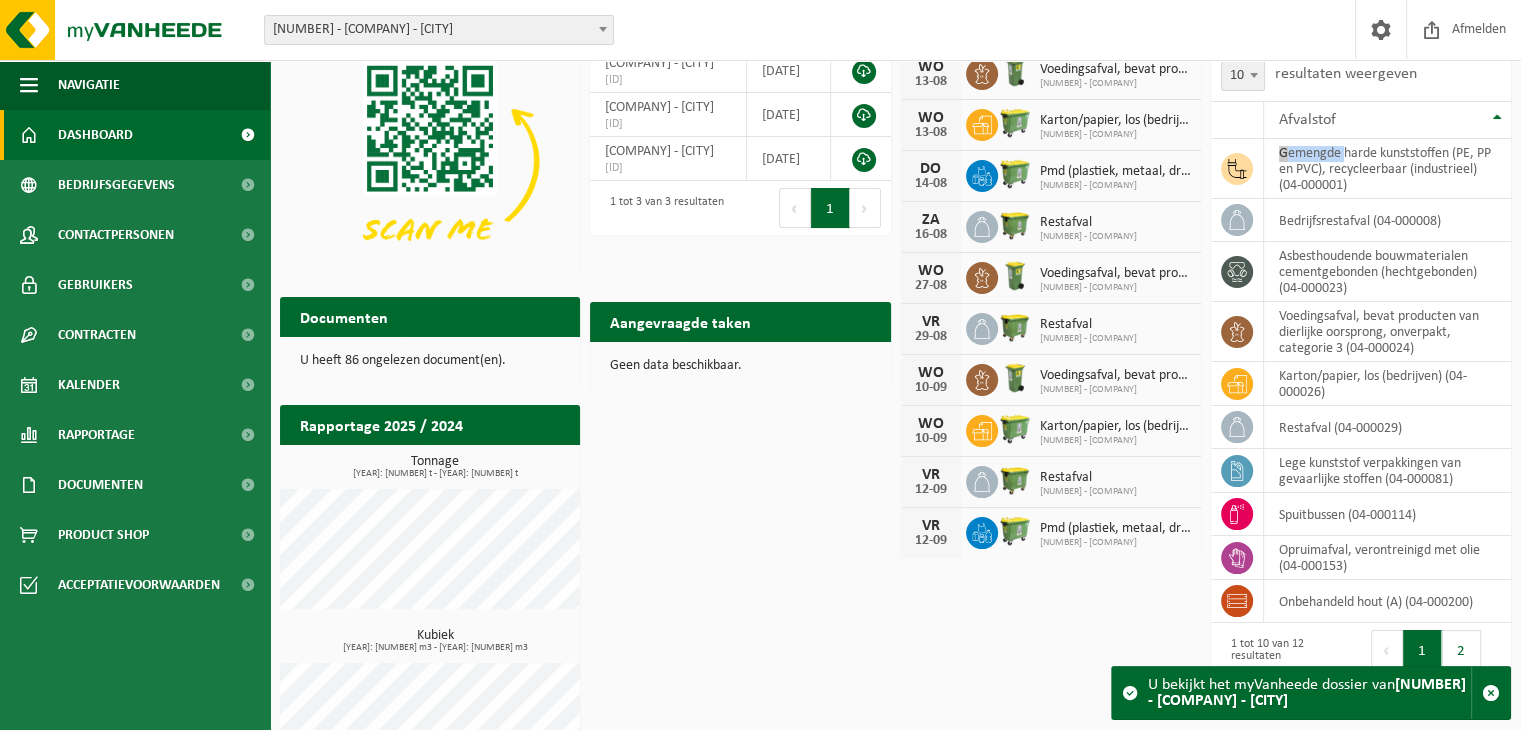 scroll, scrollTop: 0, scrollLeft: 0, axis: both 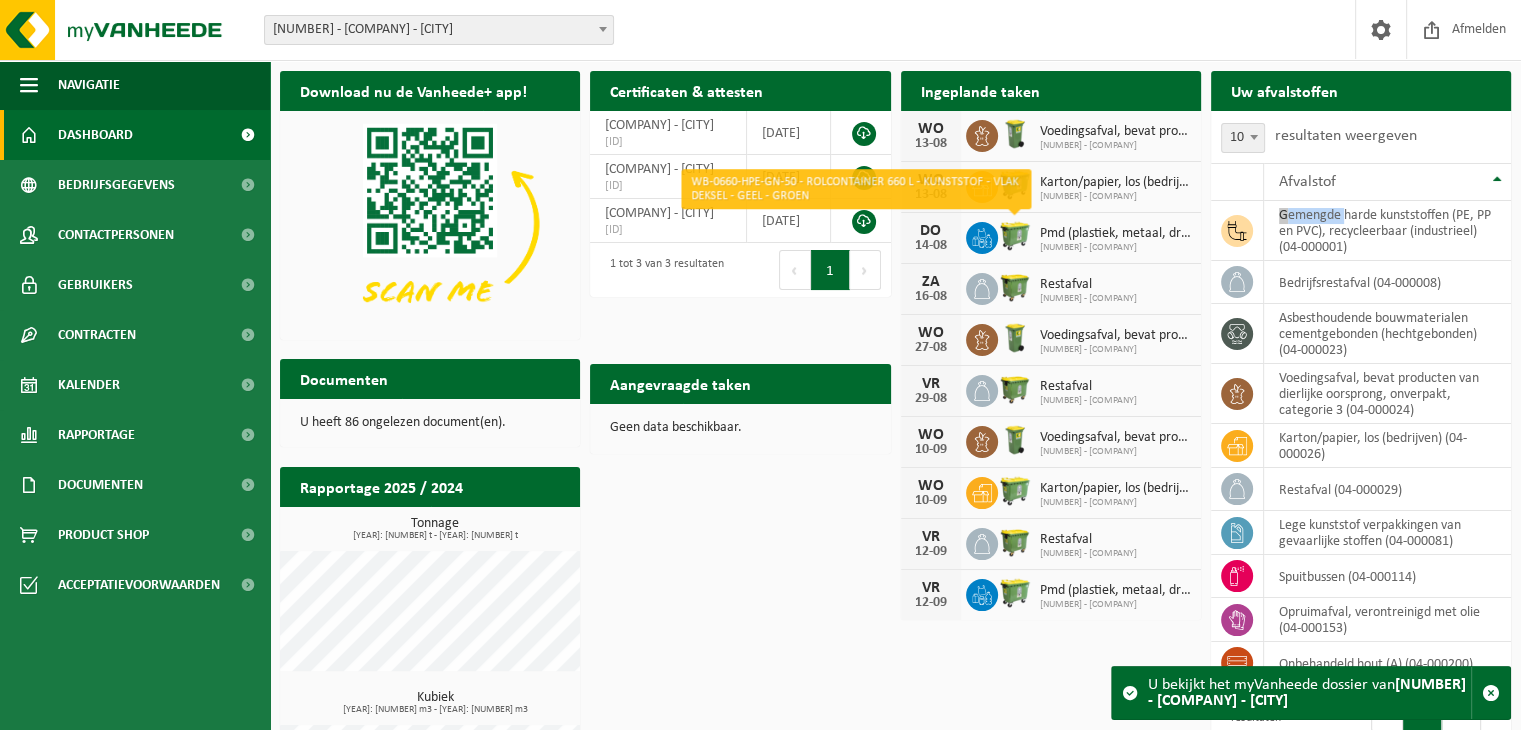 click at bounding box center (1015, 236) 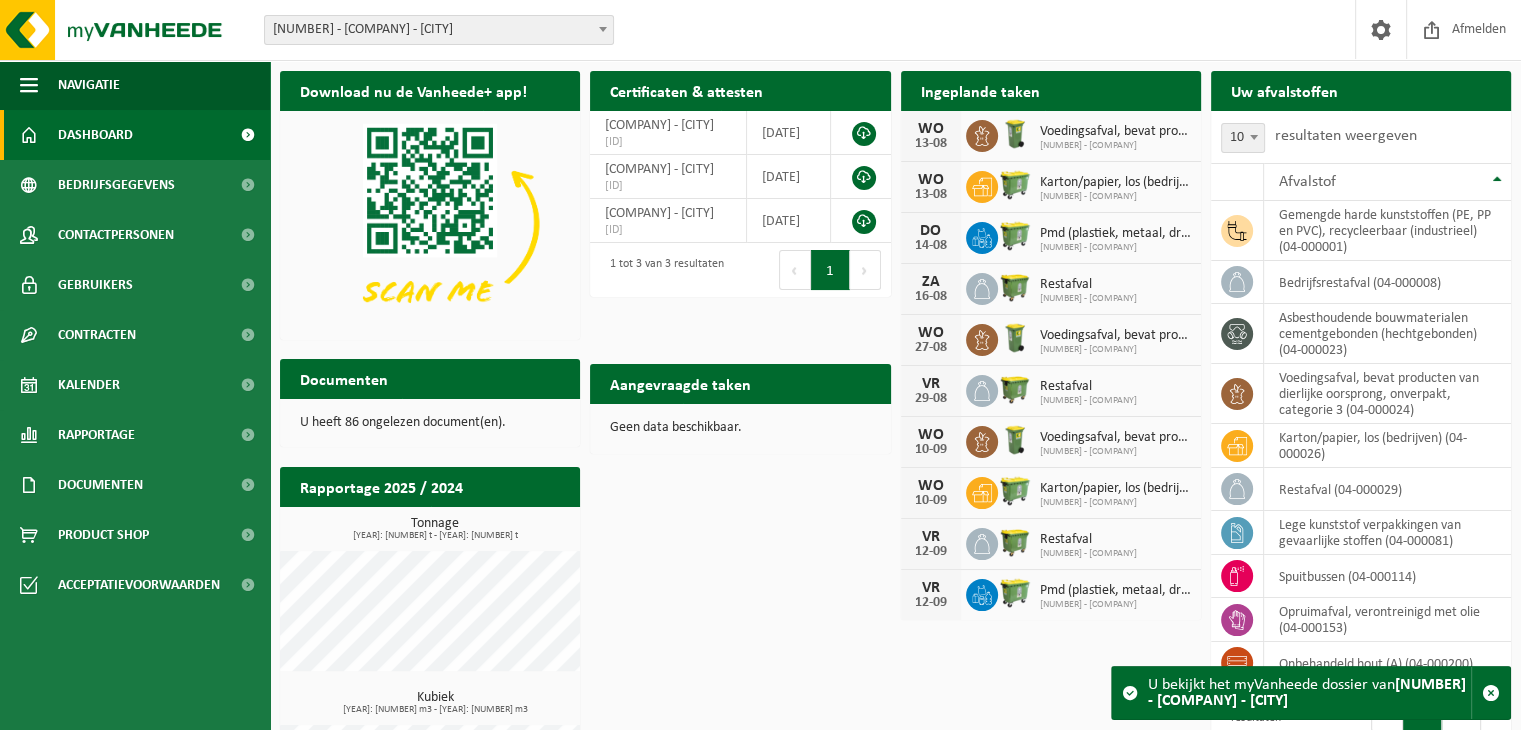 click at bounding box center (982, 187) 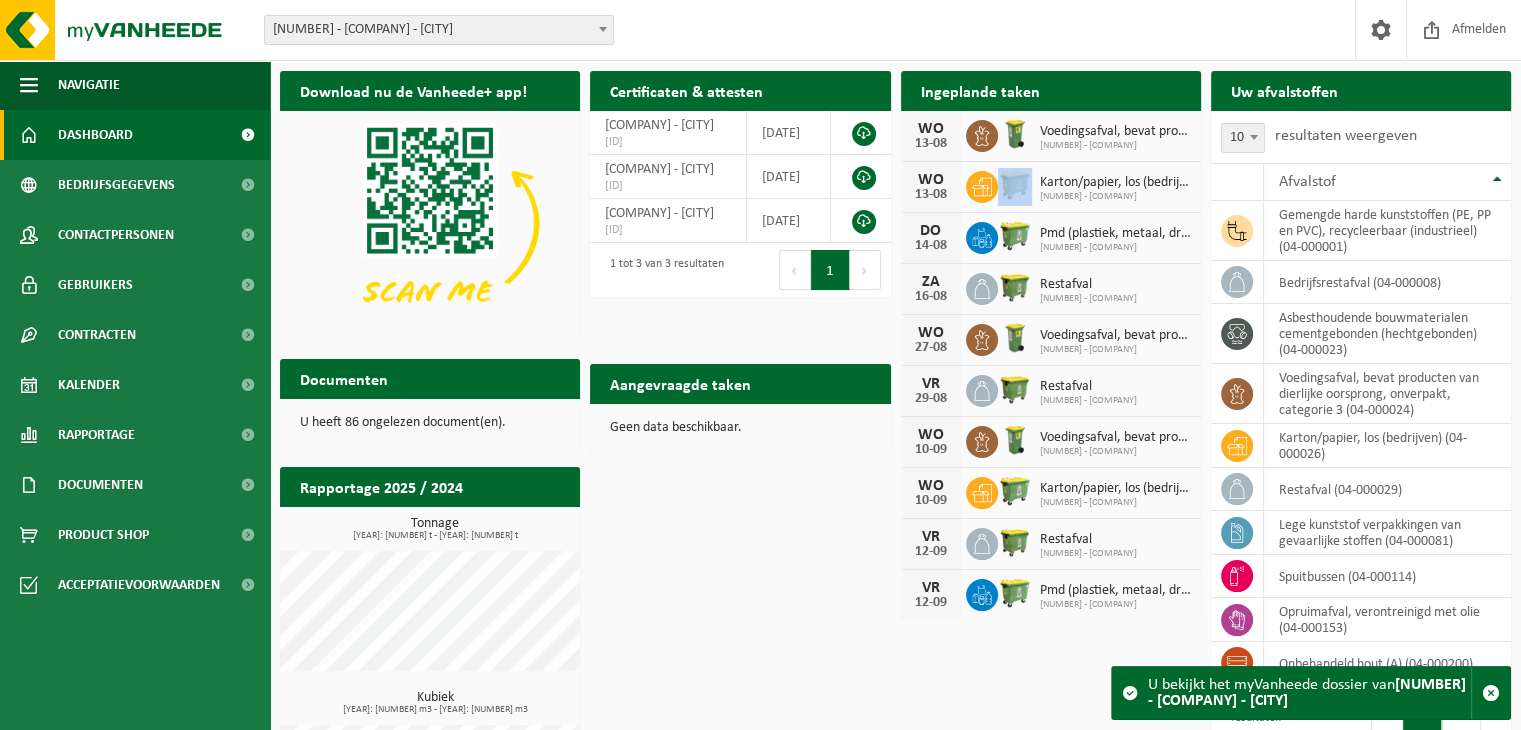 click at bounding box center [982, 187] 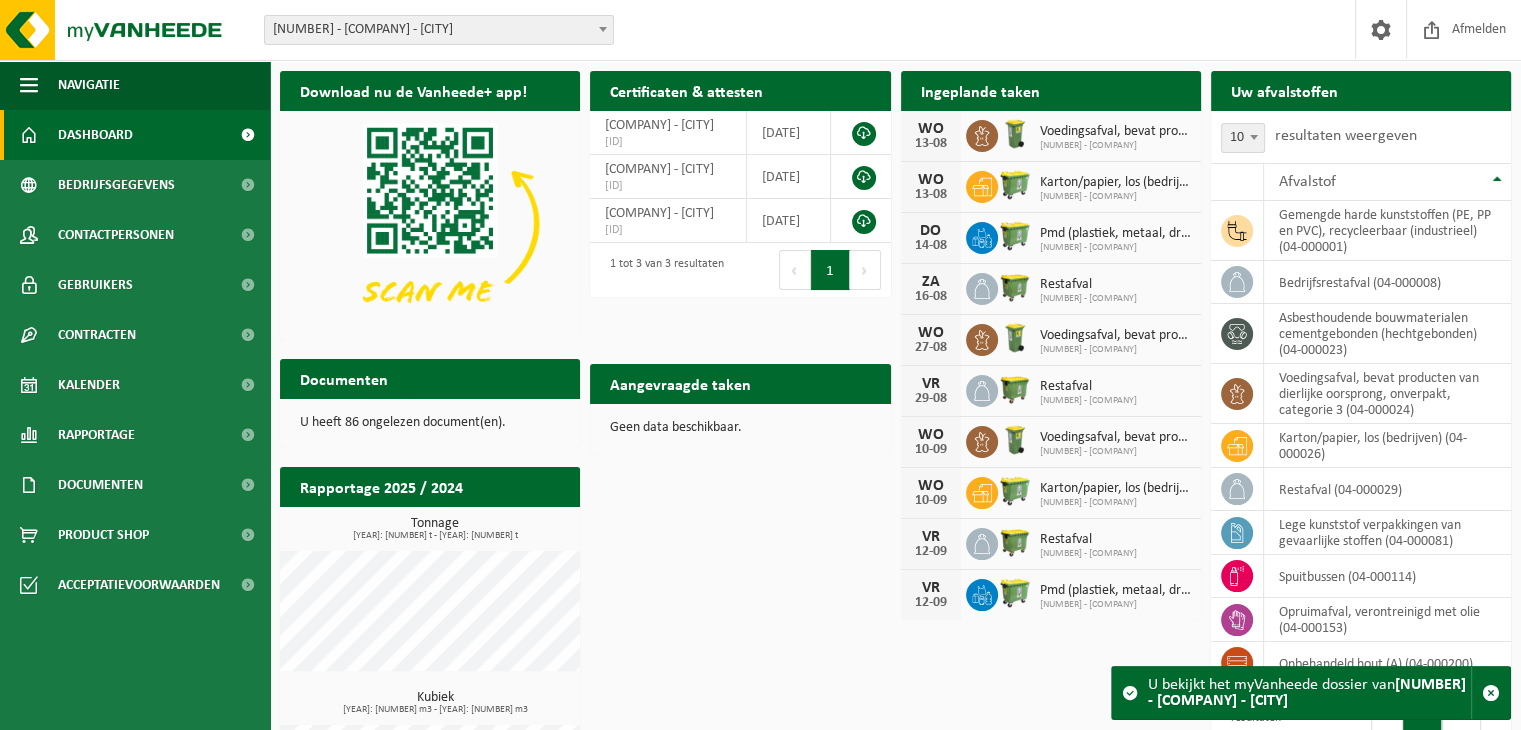 click on "Karton/papier, los (bedrijven)" at bounding box center [1115, 183] 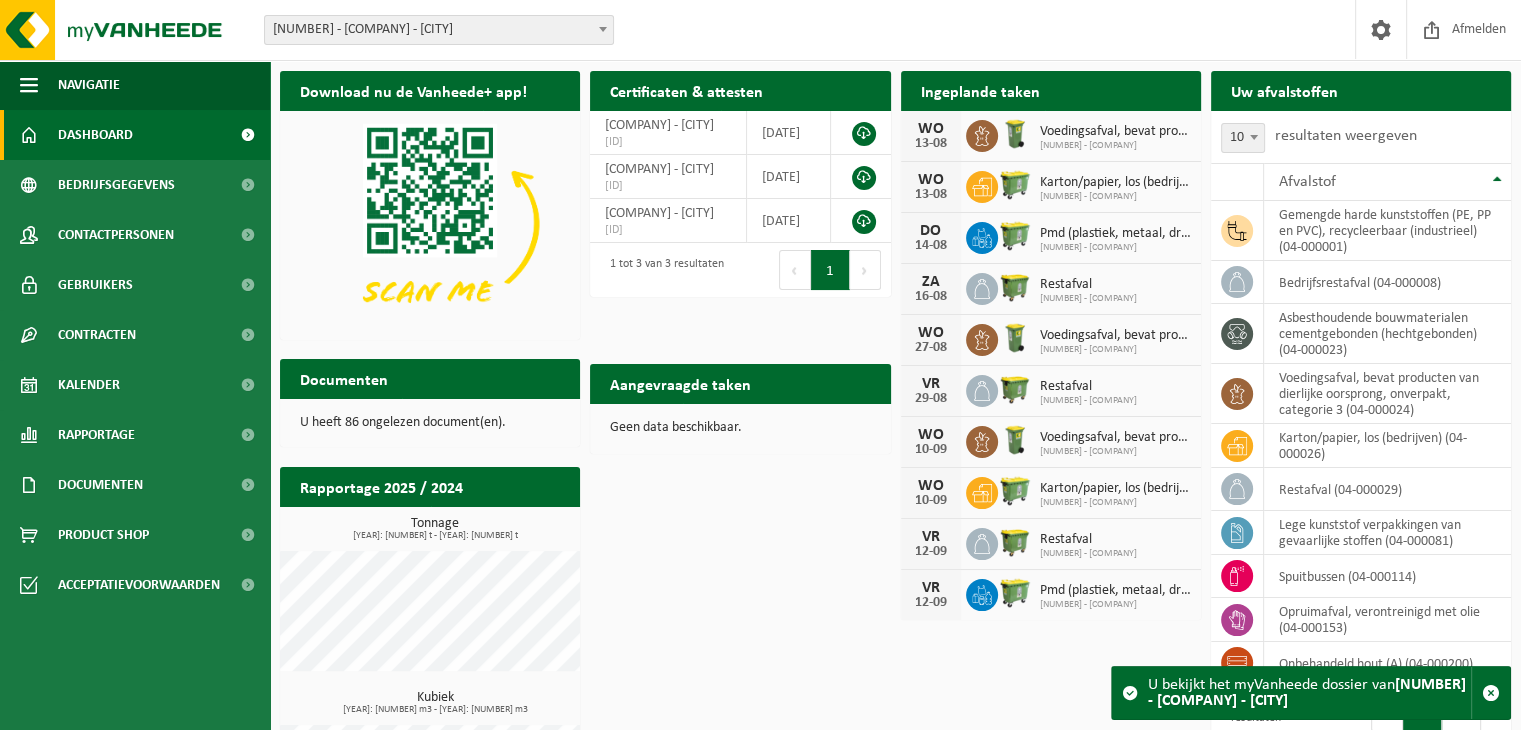 click on "Aangevraagde taken" at bounding box center [680, 383] 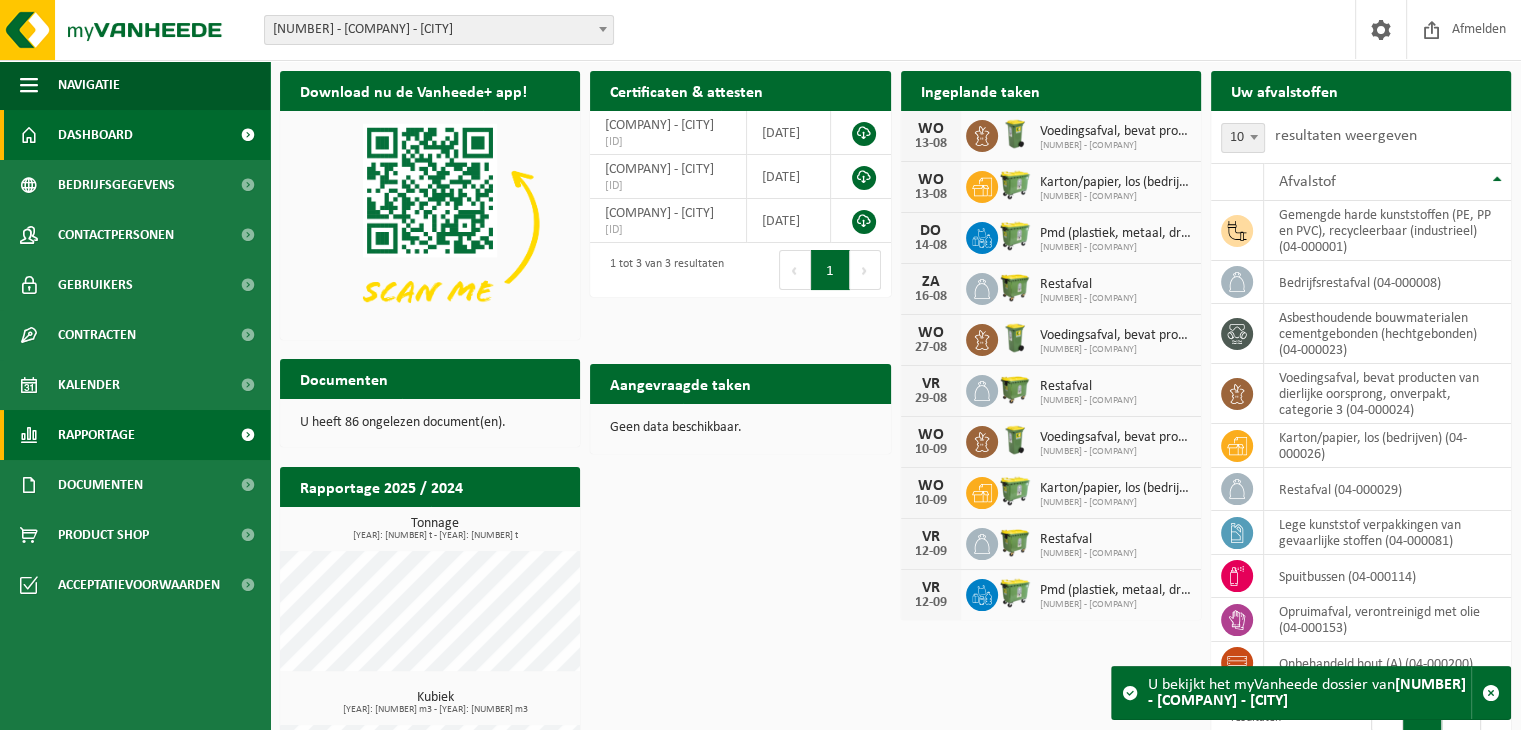 click on "Rapportage" at bounding box center (96, 435) 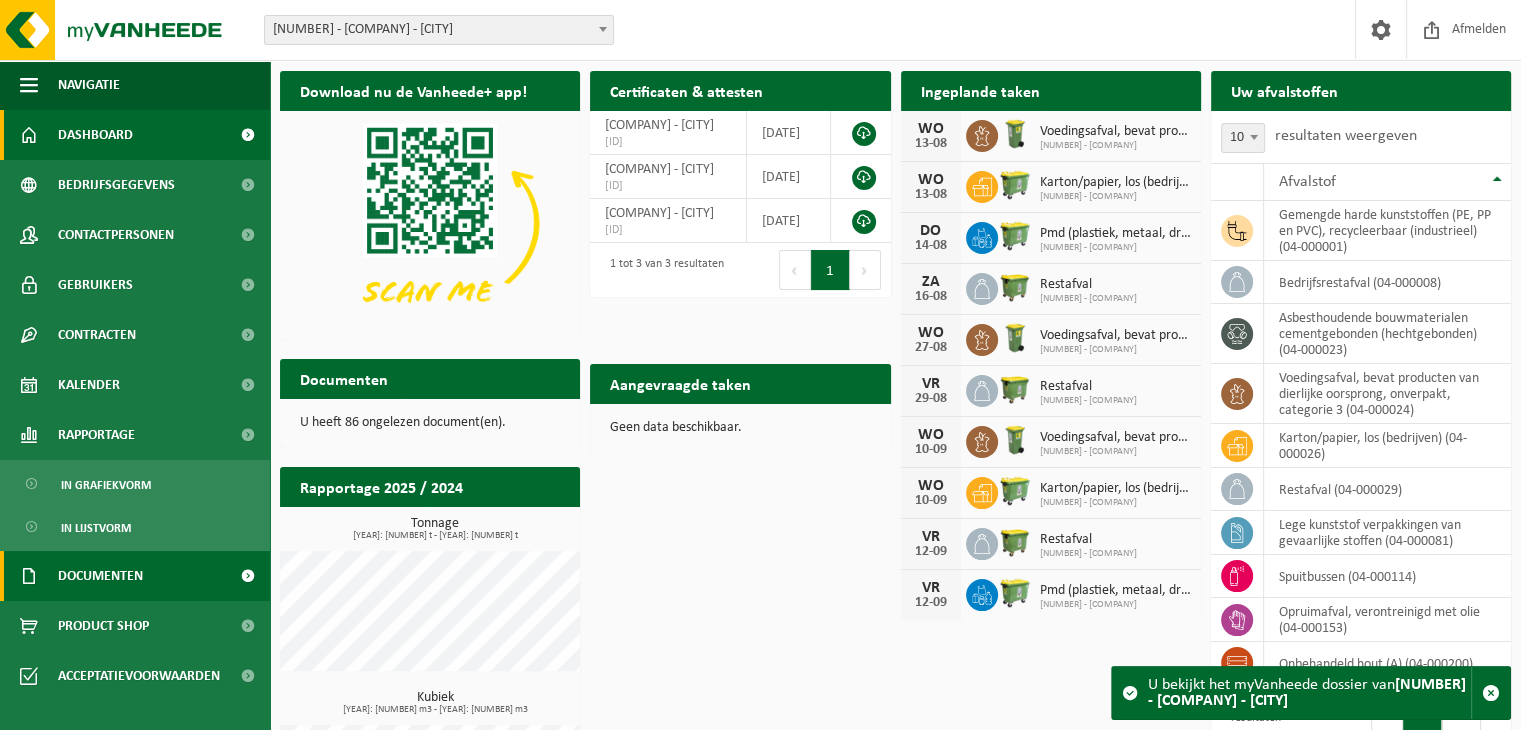 click on "Documenten" at bounding box center (100, 576) 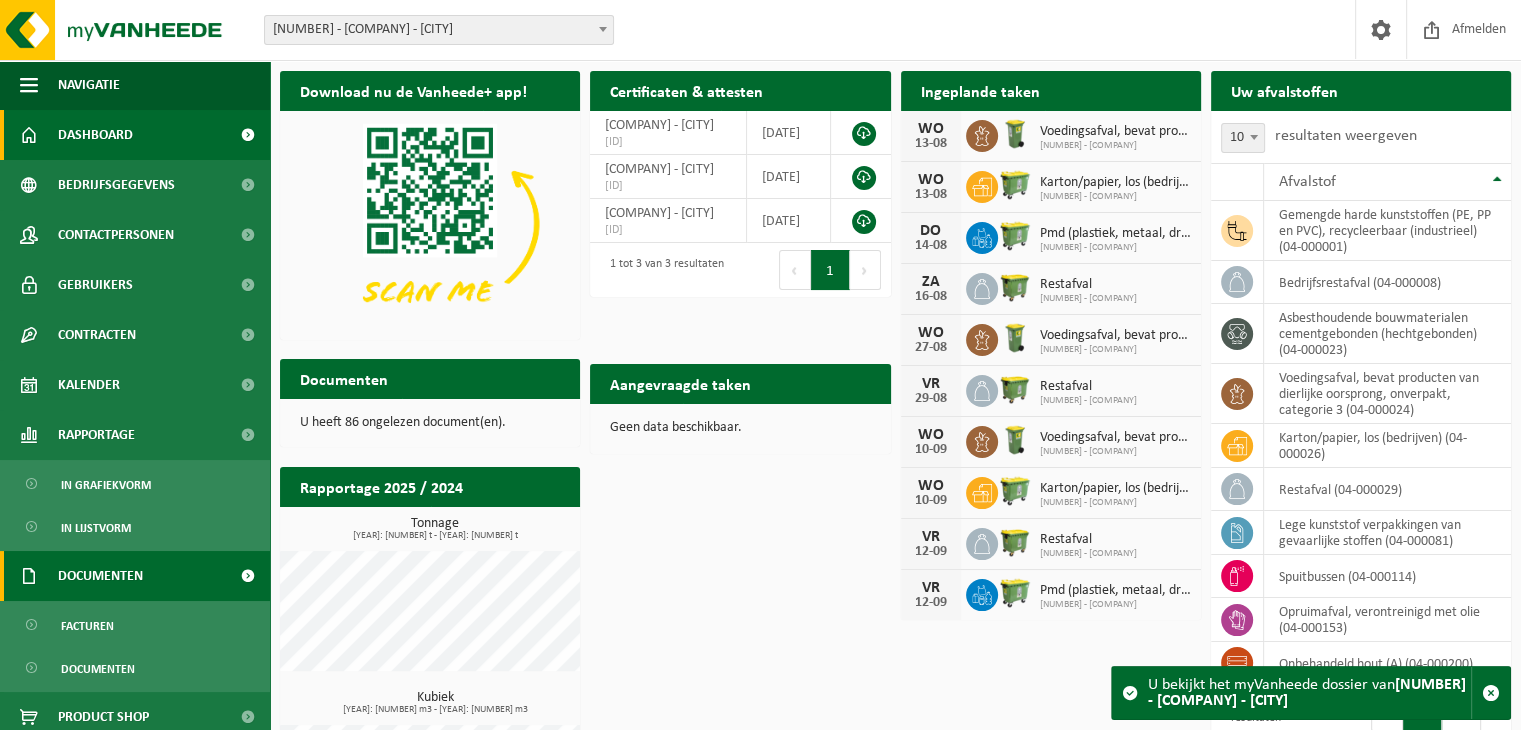 scroll, scrollTop: 62, scrollLeft: 0, axis: vertical 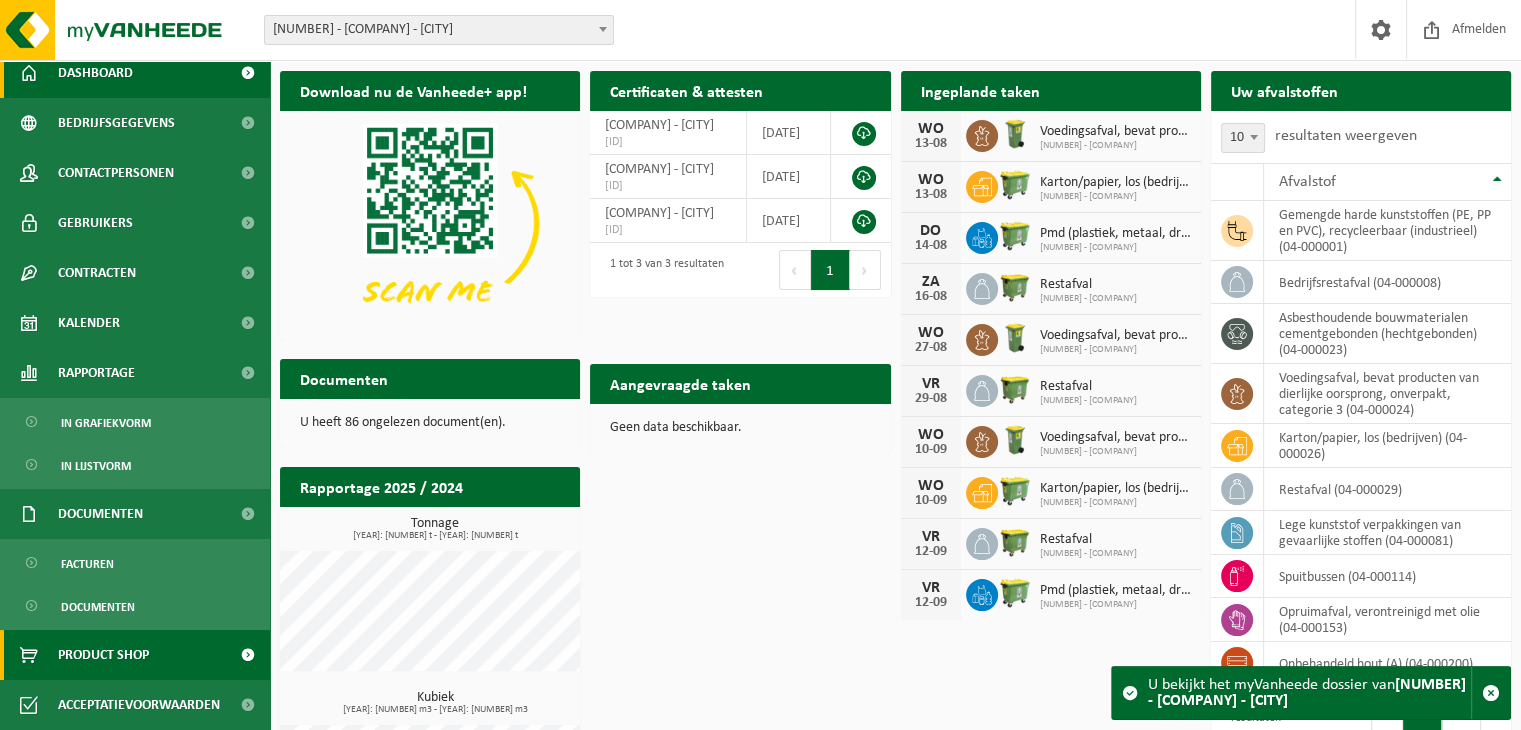 click on "Product Shop" at bounding box center [103, 655] 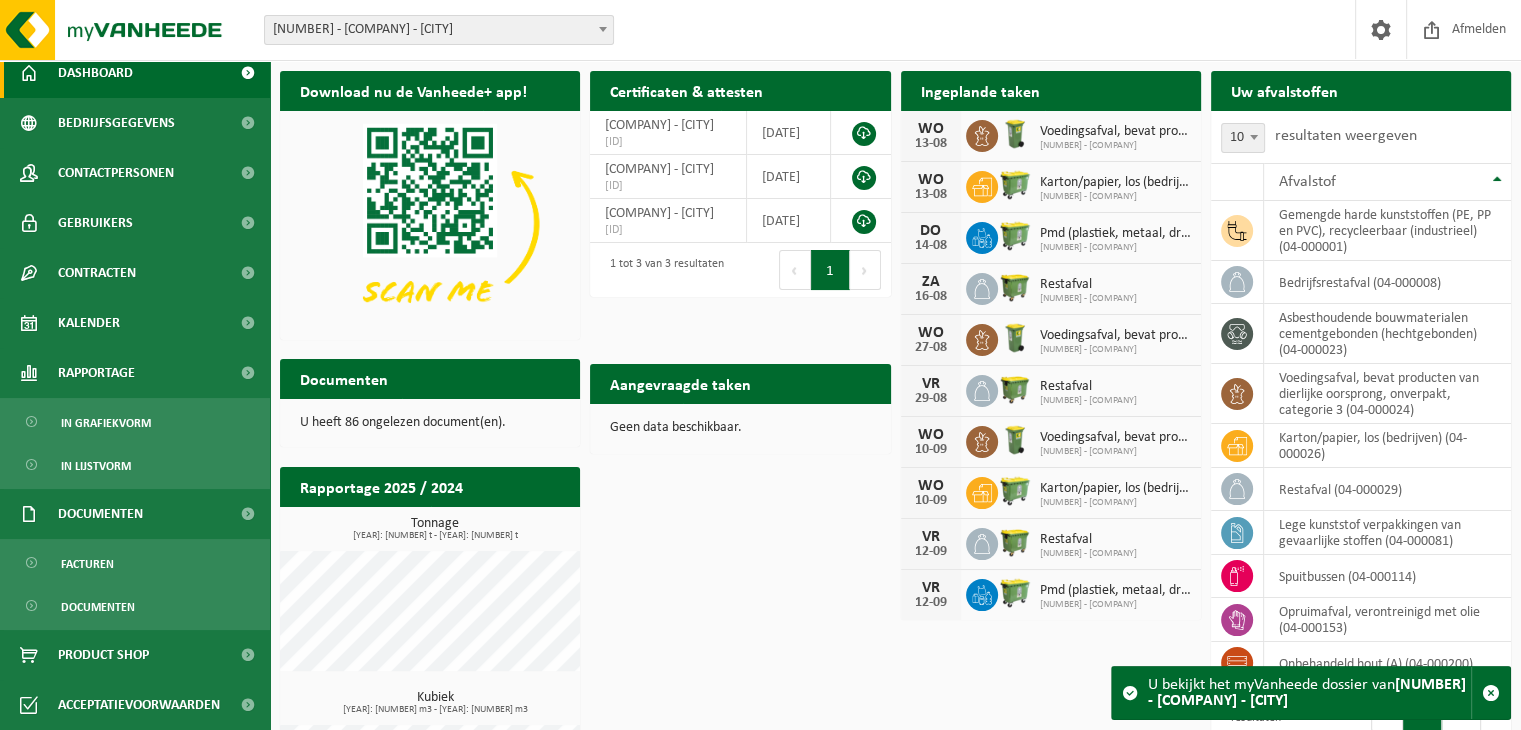 scroll, scrollTop: 5, scrollLeft: 0, axis: vertical 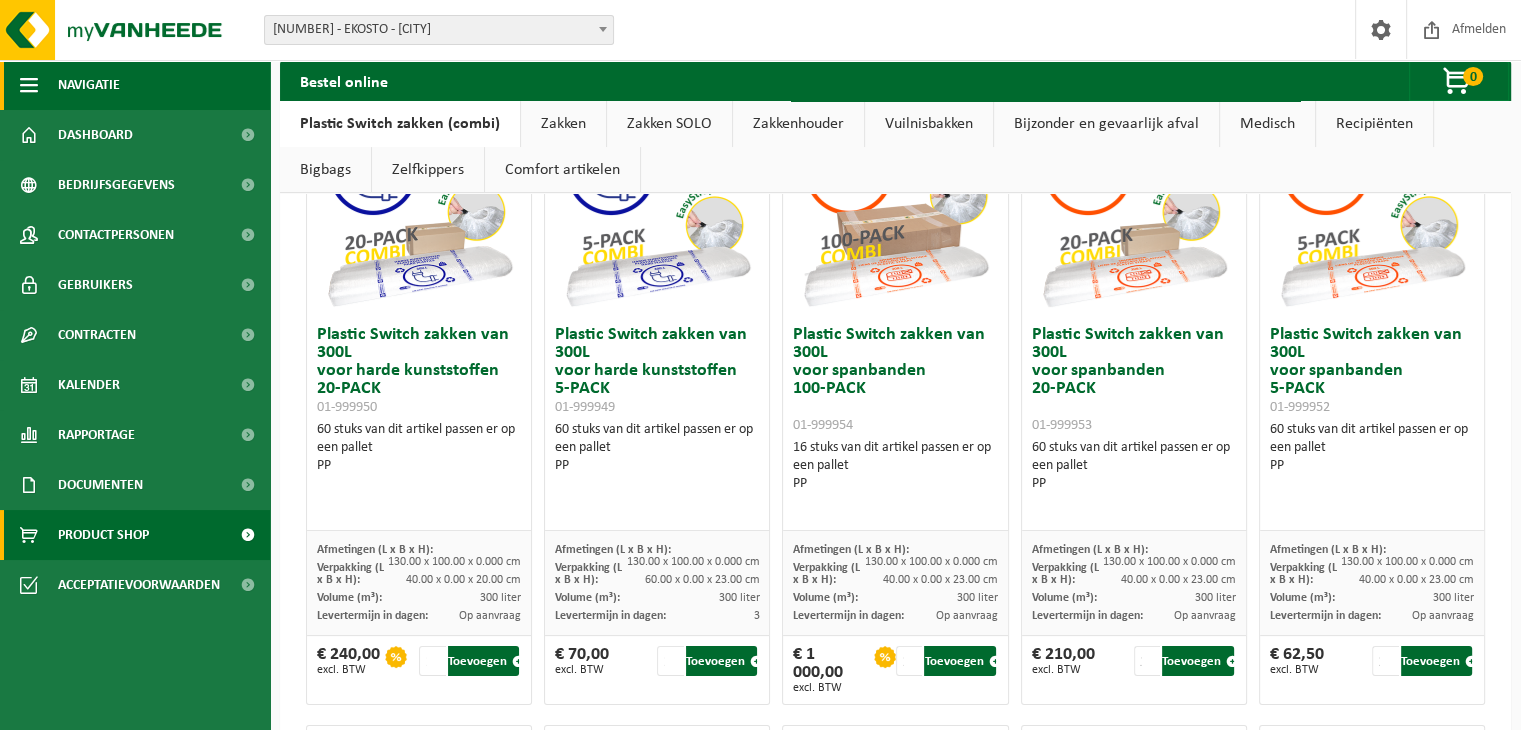 click at bounding box center [29, 85] 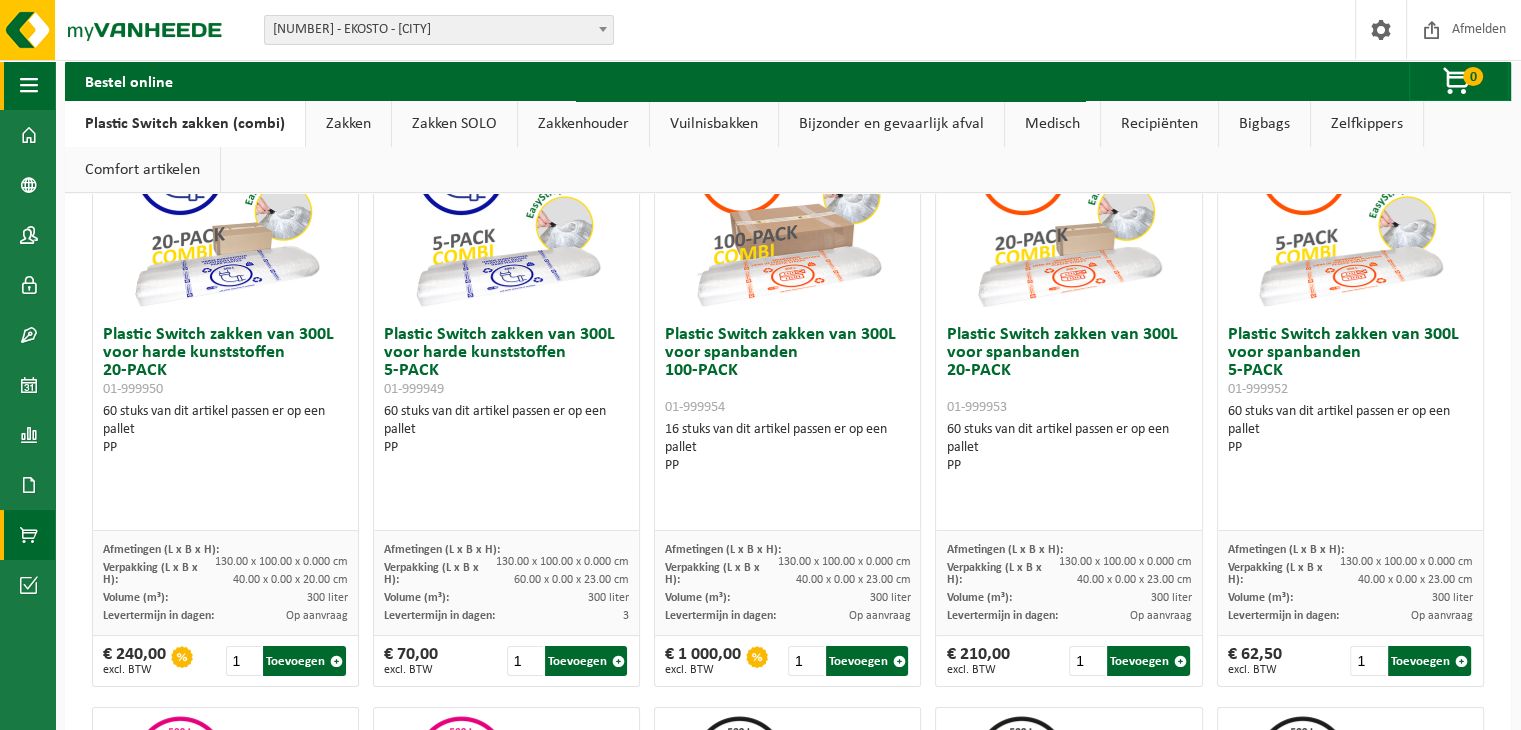 click at bounding box center [29, 85] 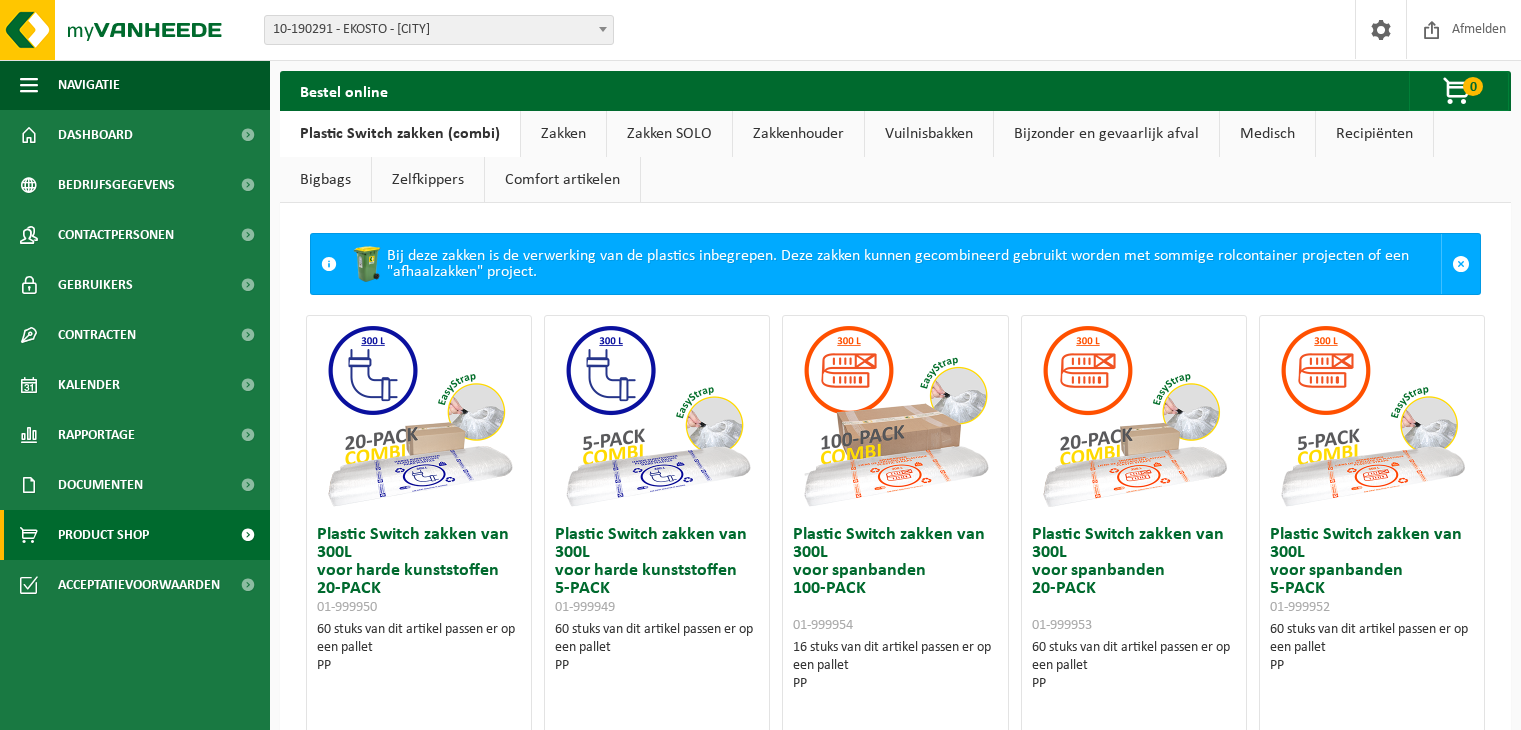 scroll, scrollTop: 0, scrollLeft: 0, axis: both 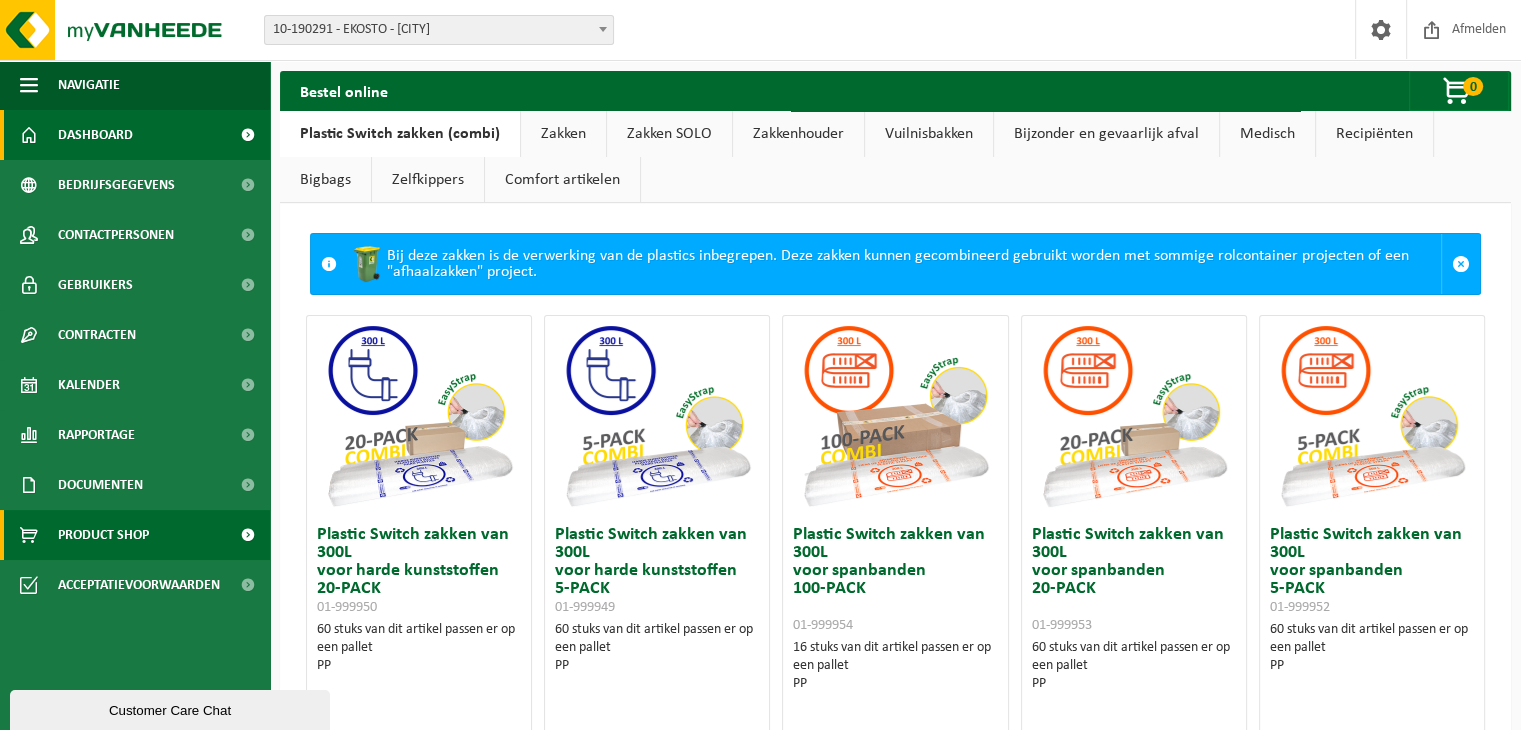click on "Dashboard" at bounding box center [95, 135] 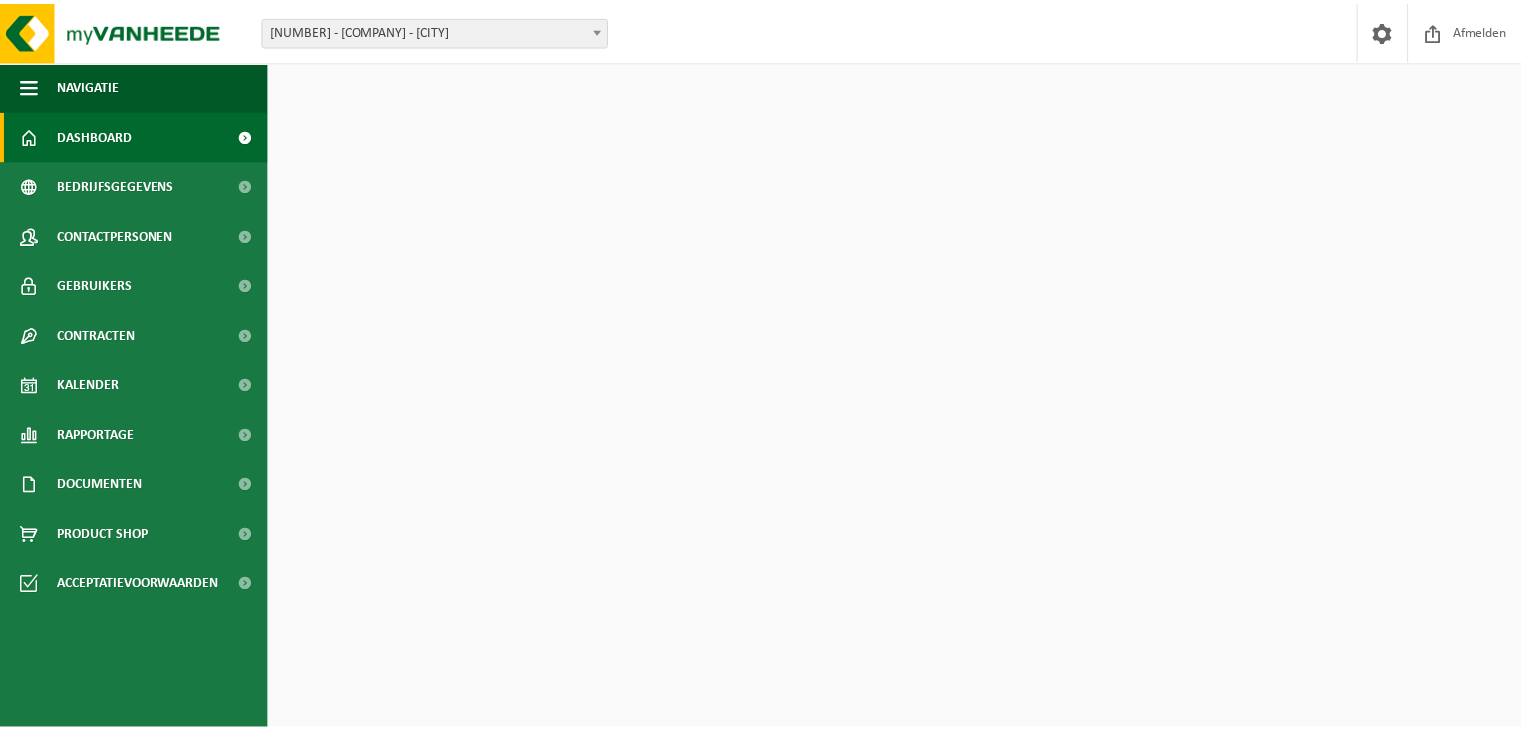 scroll, scrollTop: 0, scrollLeft: 0, axis: both 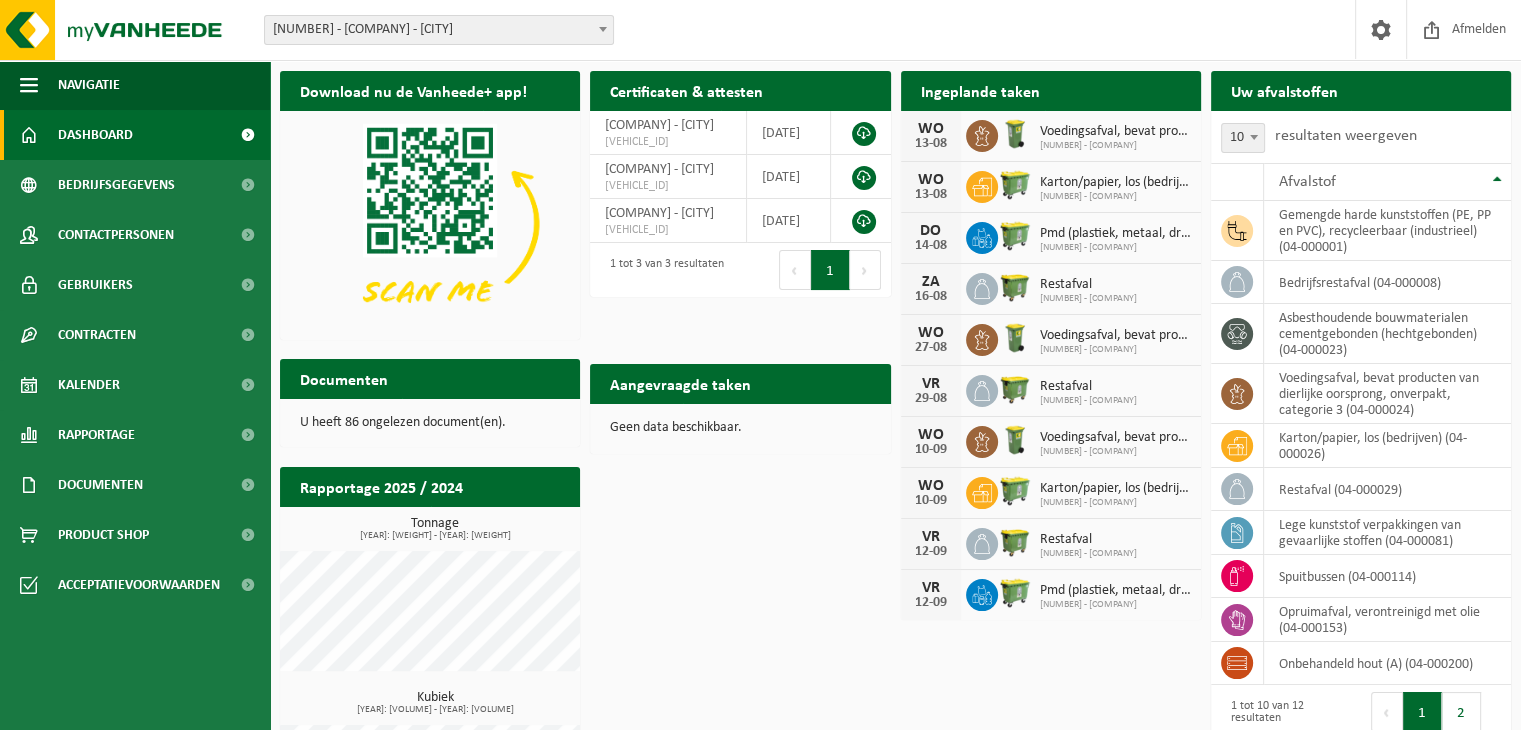 click on "Uw afvalstoffen" at bounding box center [1284, 90] 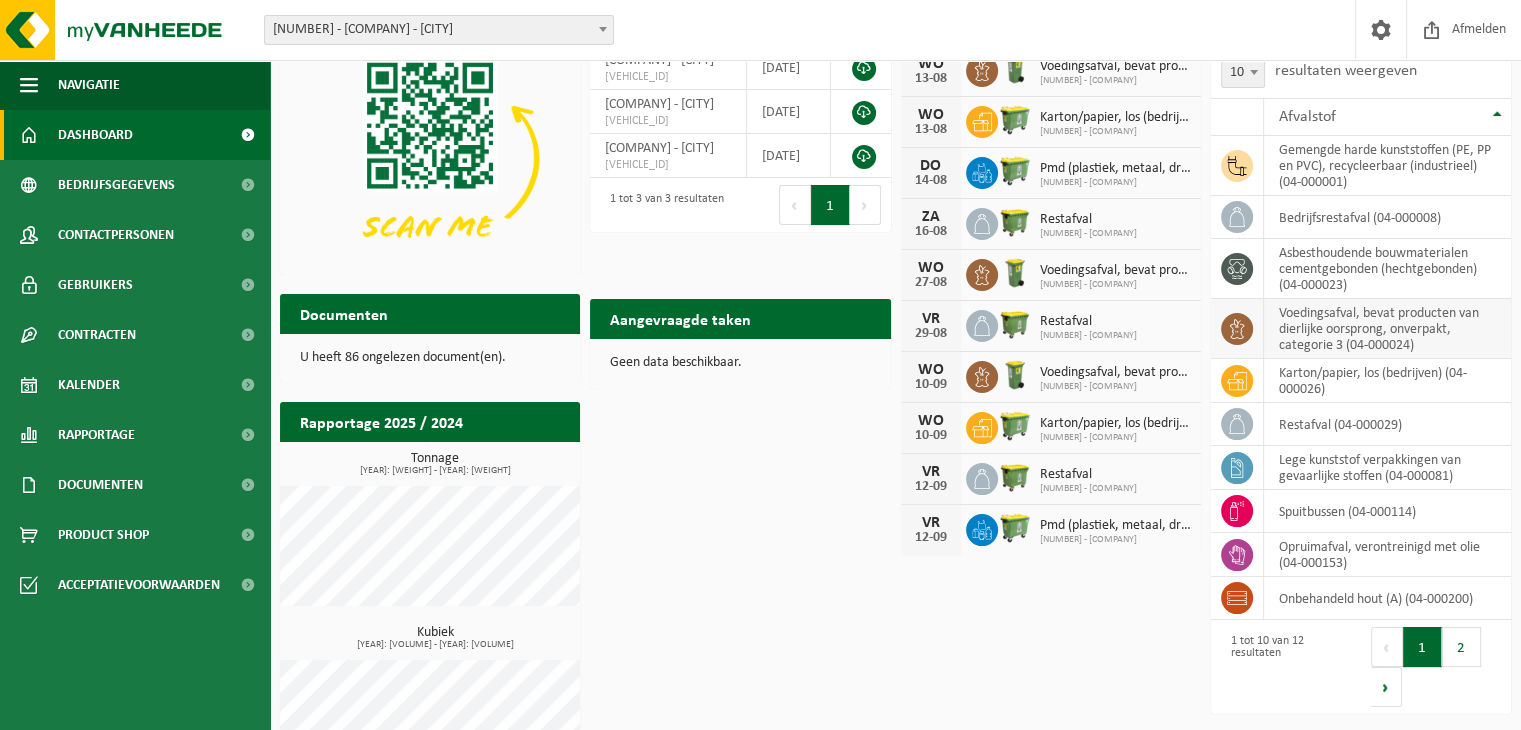 scroll, scrollTop: 100, scrollLeft: 0, axis: vertical 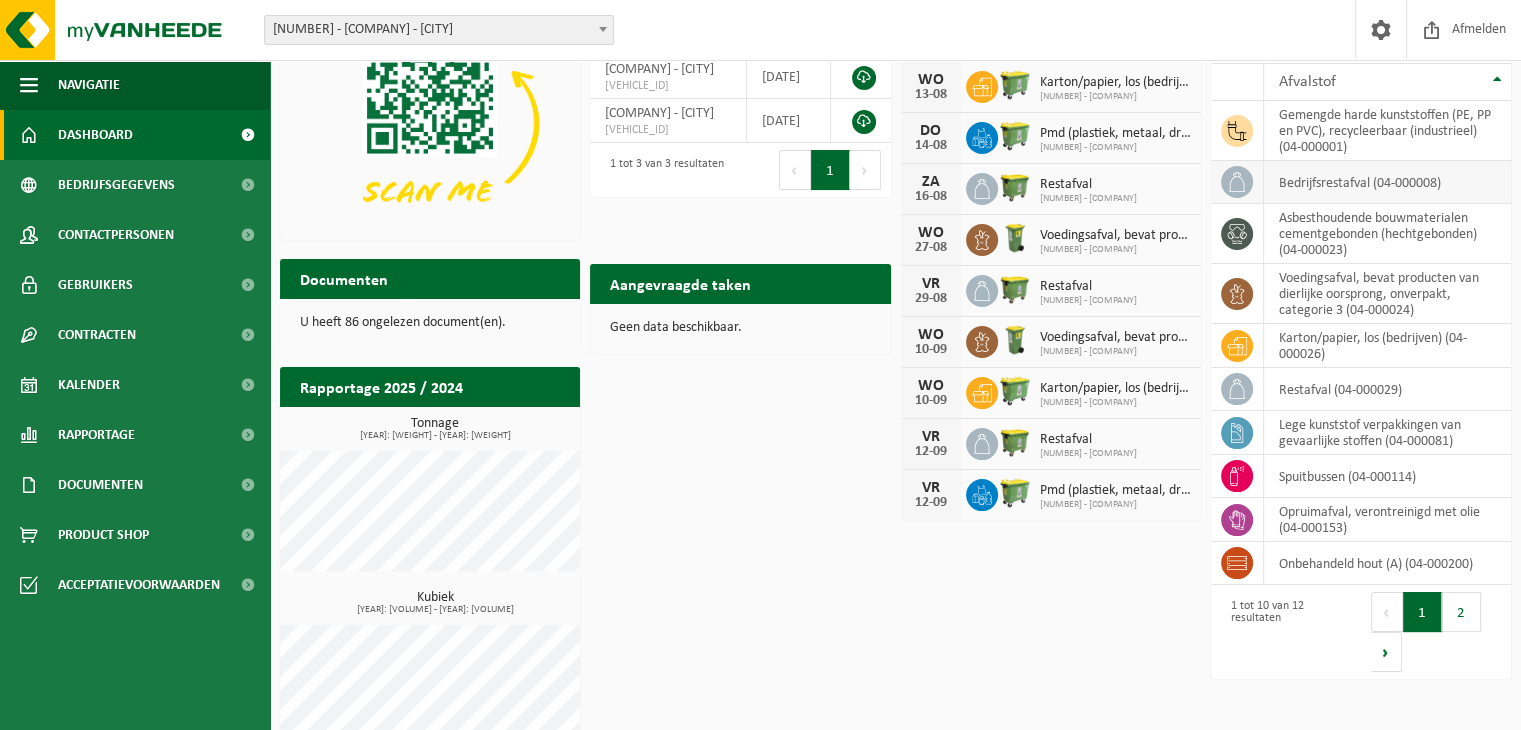 click on "bedrijfsrestafval (04-000008)" at bounding box center (1387, 182) 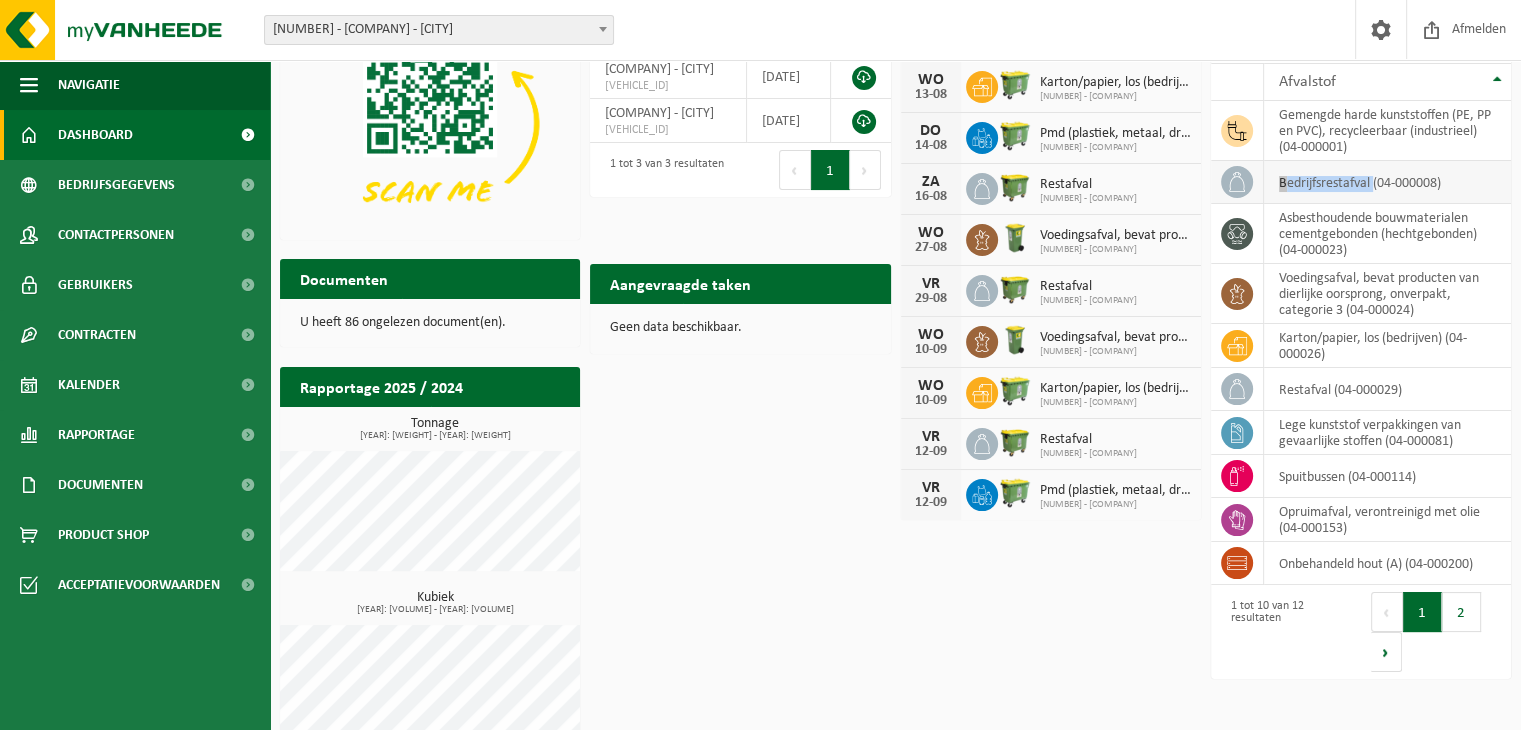 click on "bedrijfsrestafval (04-000008)" at bounding box center [1387, 182] 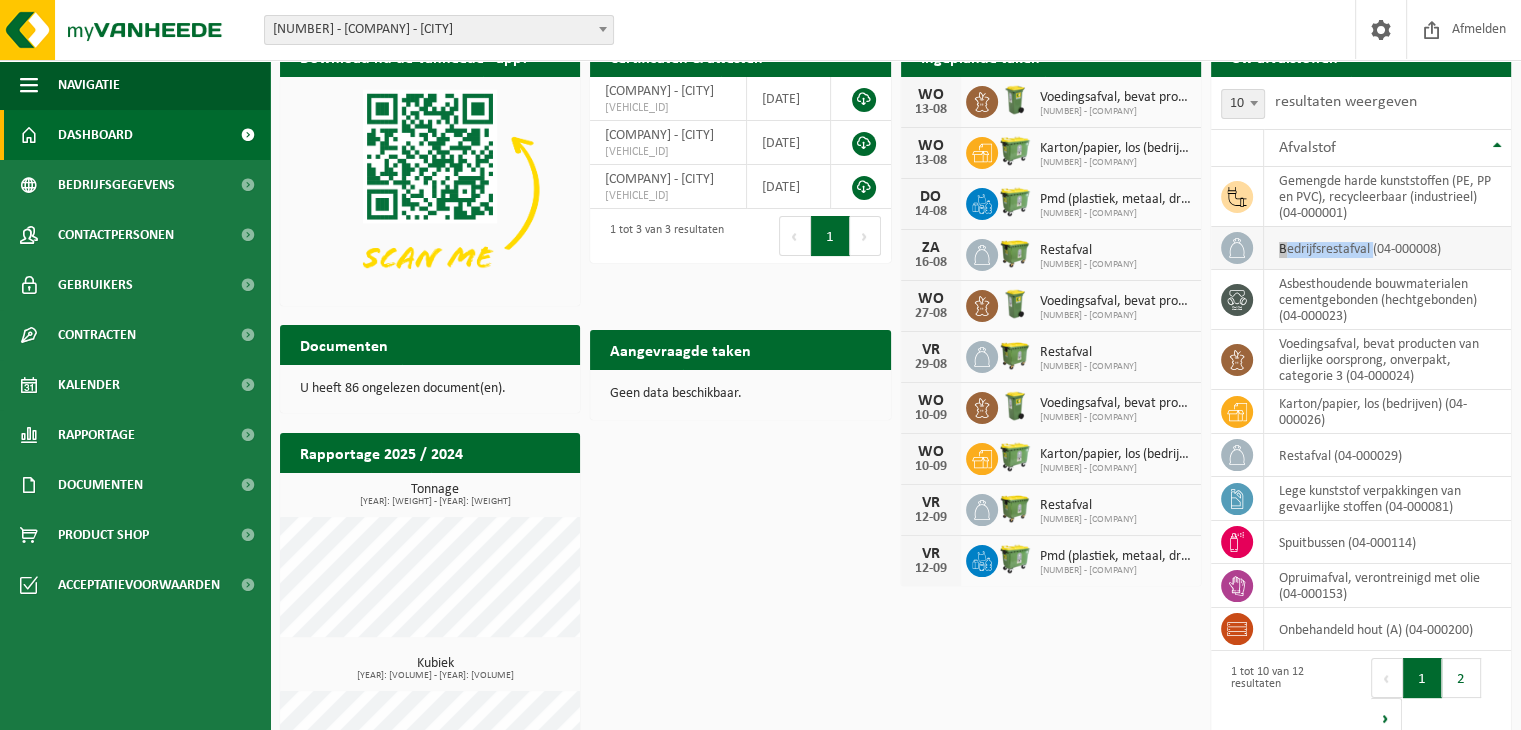 scroll, scrollTop: 0, scrollLeft: 0, axis: both 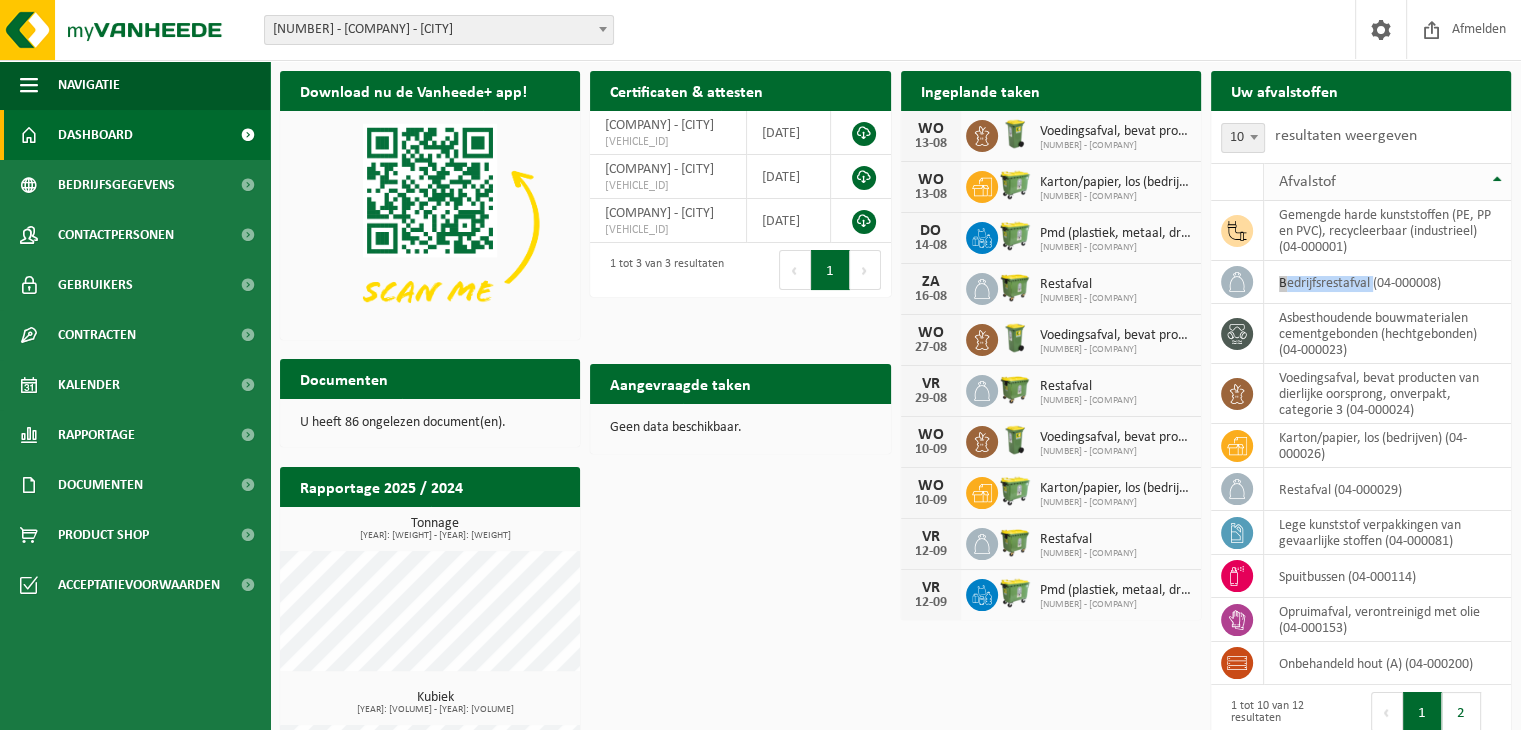 click on "Afvalstof" at bounding box center [1307, 182] 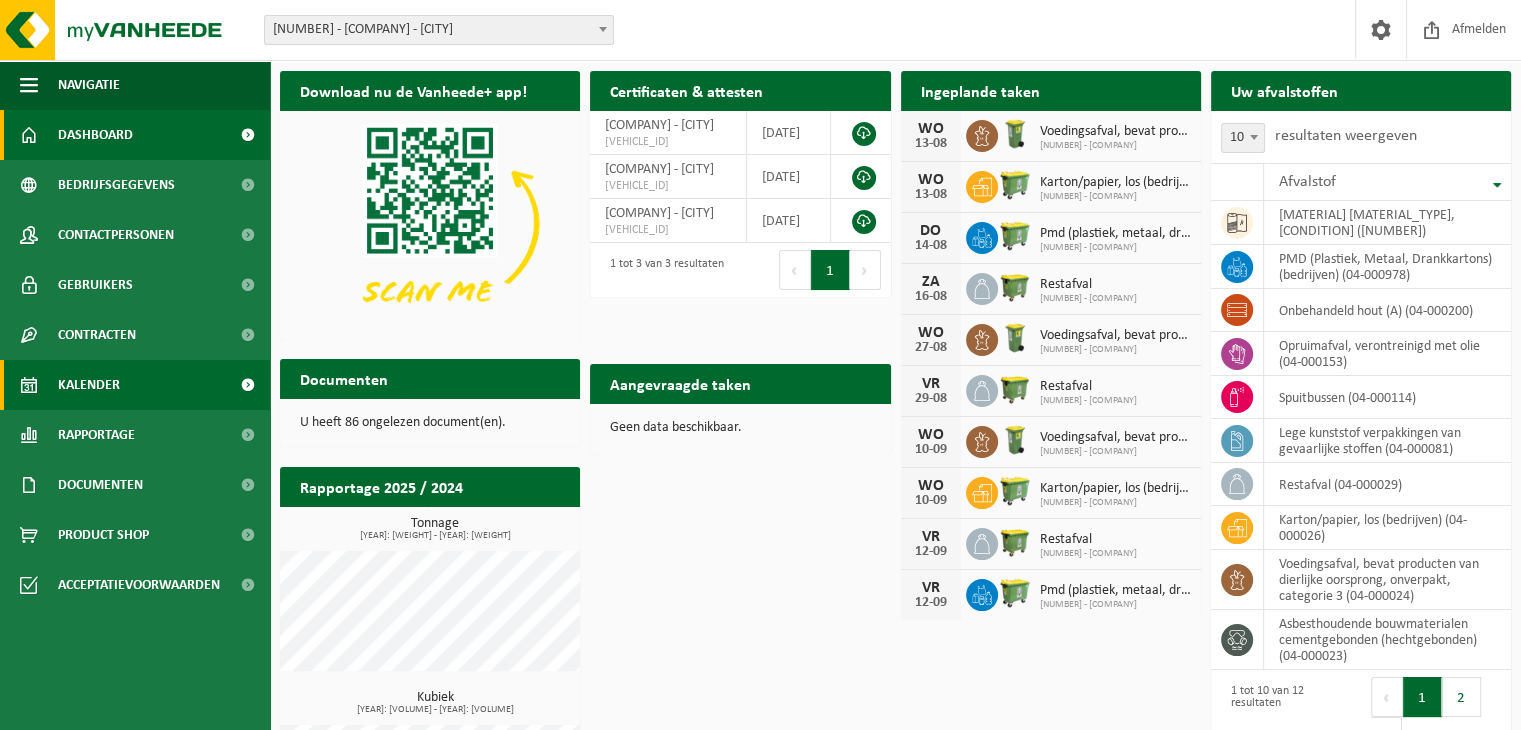 click on "Kalender" at bounding box center (89, 385) 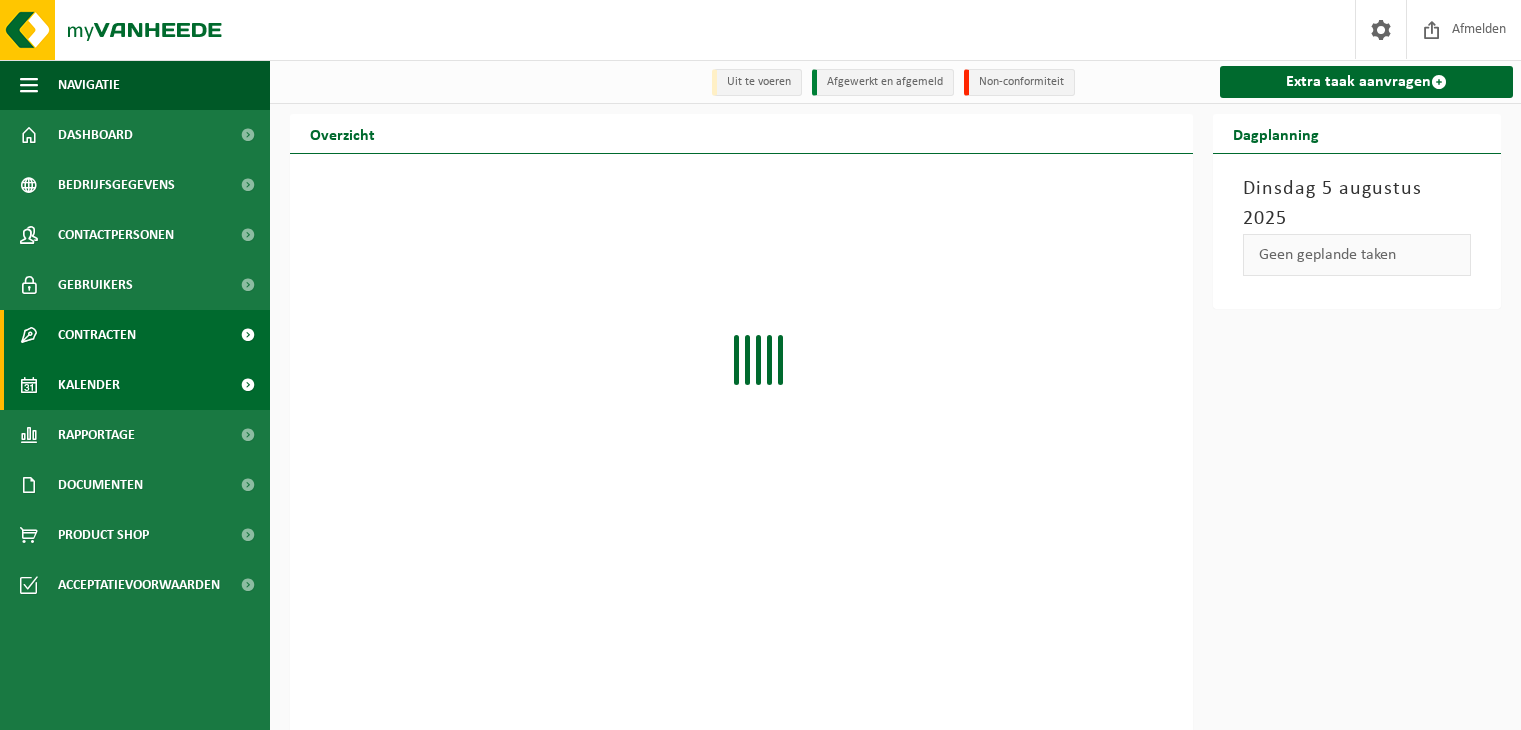 scroll, scrollTop: 0, scrollLeft: 0, axis: both 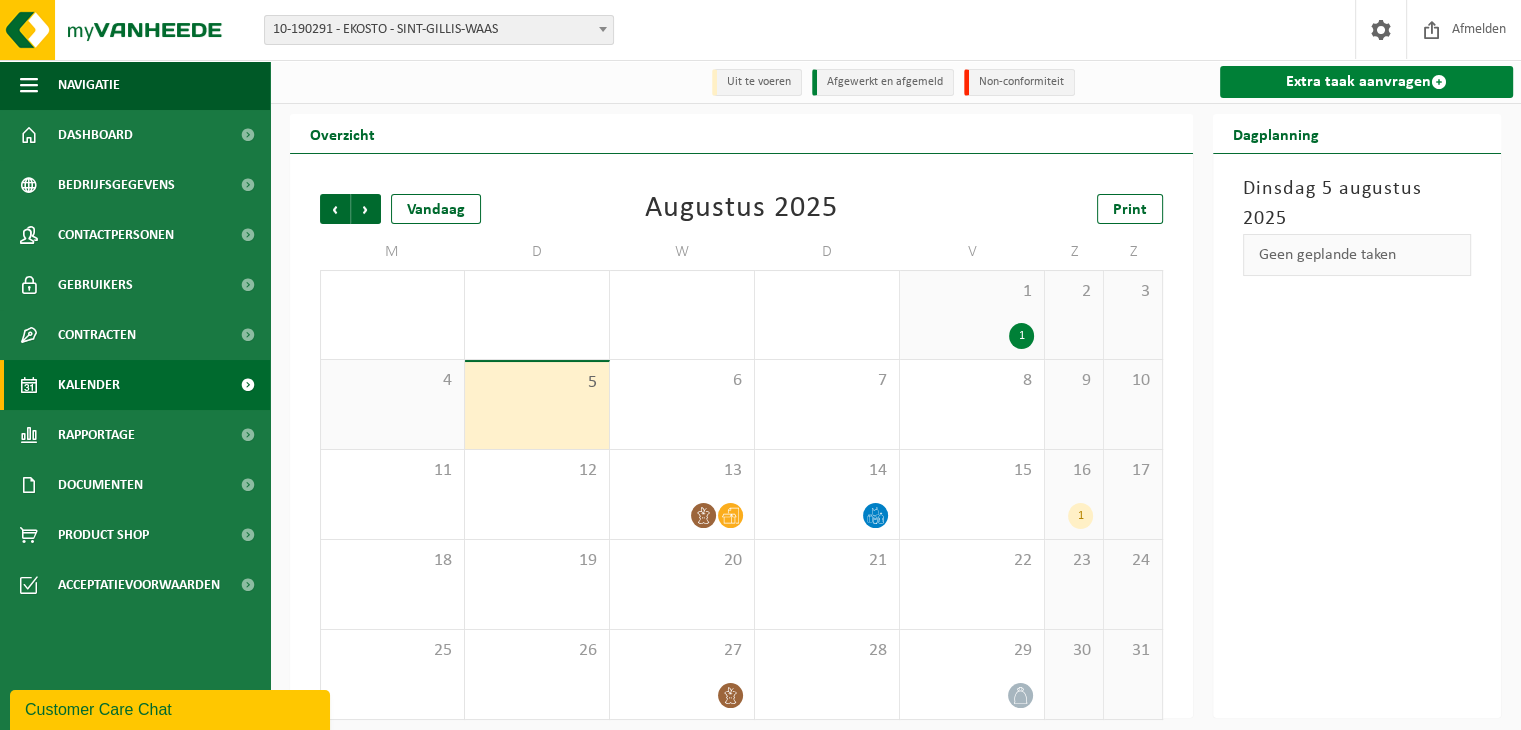 click on "Extra taak aanvragen" at bounding box center [1366, 82] 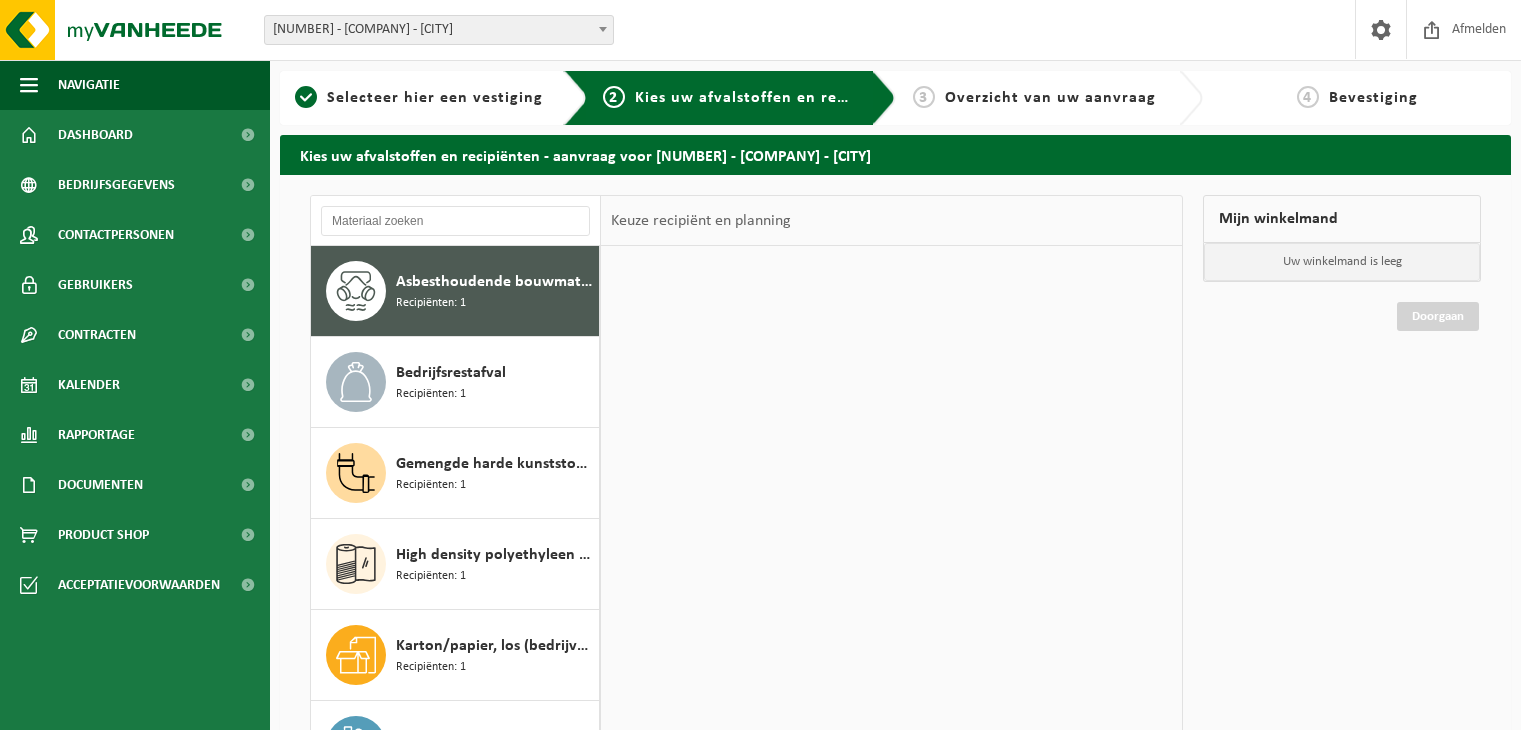 scroll, scrollTop: 0, scrollLeft: 0, axis: both 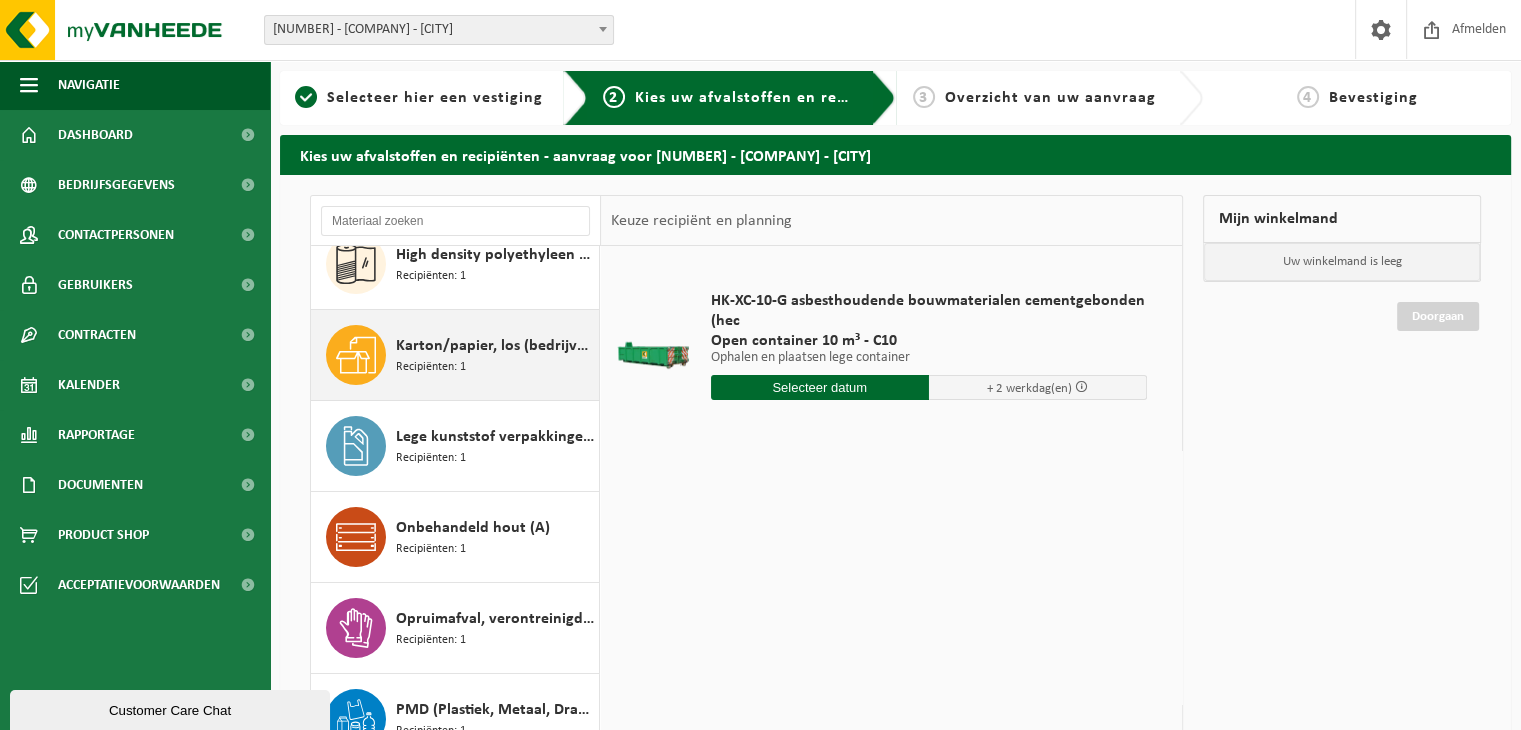 click on "Karton/papier, los (bedrijven)" at bounding box center [495, 346] 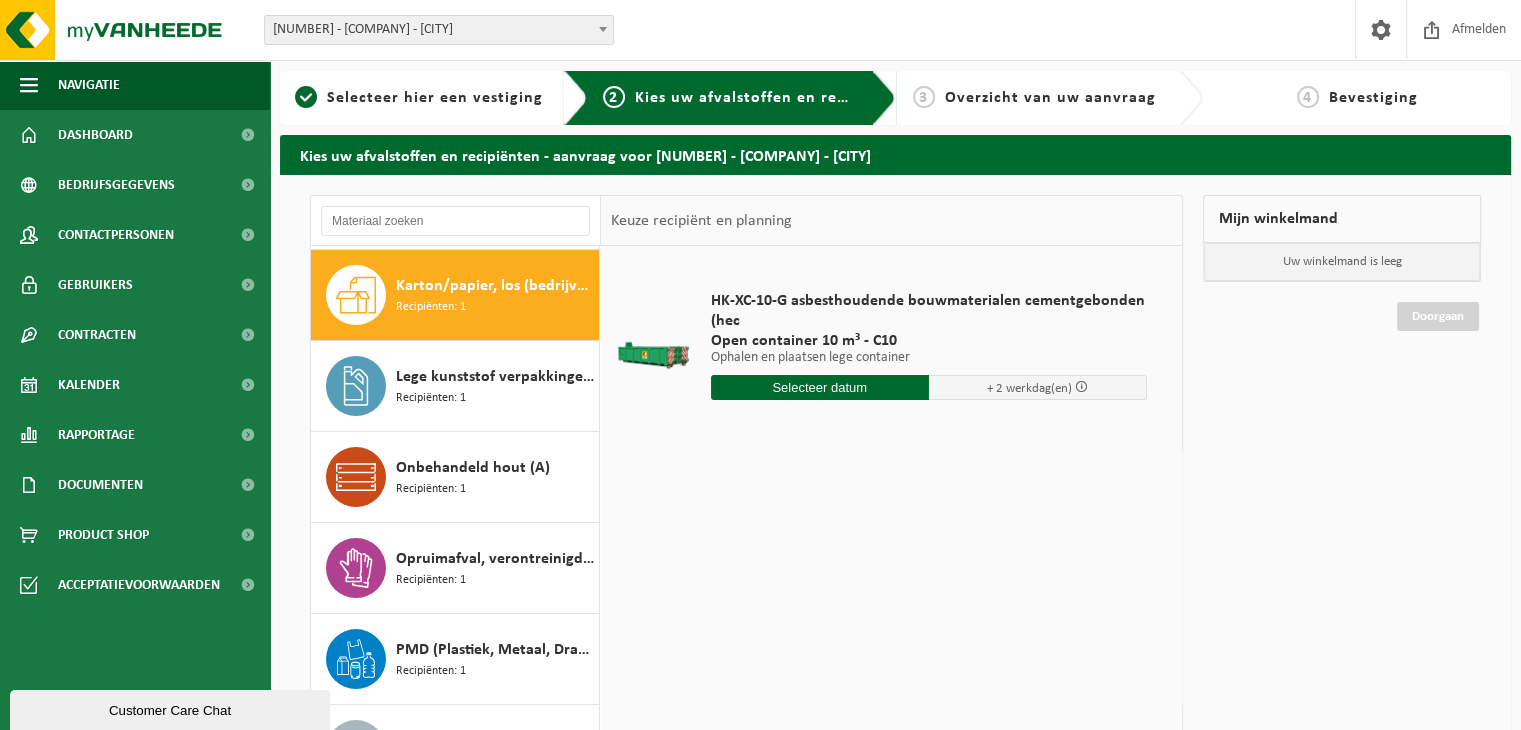 scroll, scrollTop: 363, scrollLeft: 0, axis: vertical 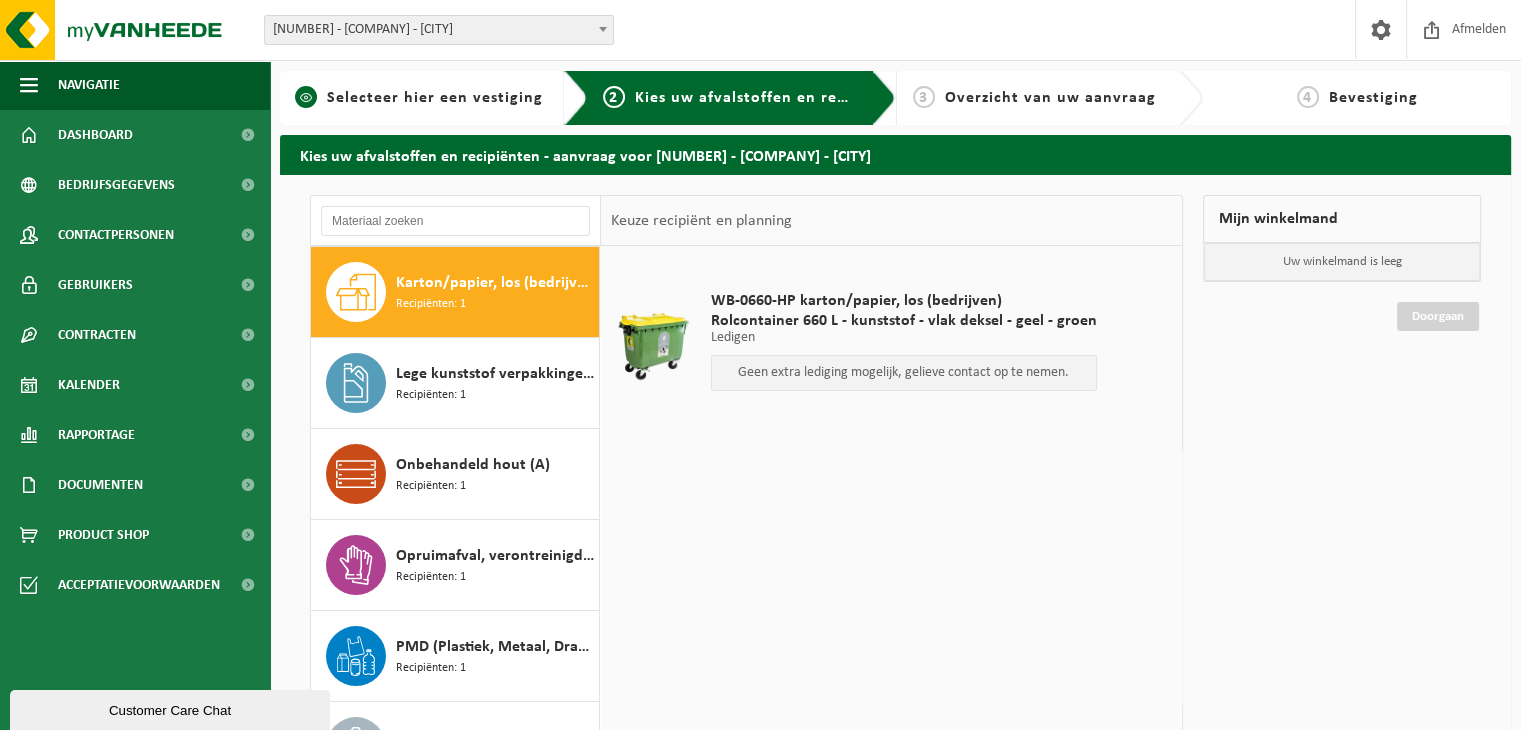 click on "Selecteer hier een vestiging" at bounding box center (435, 98) 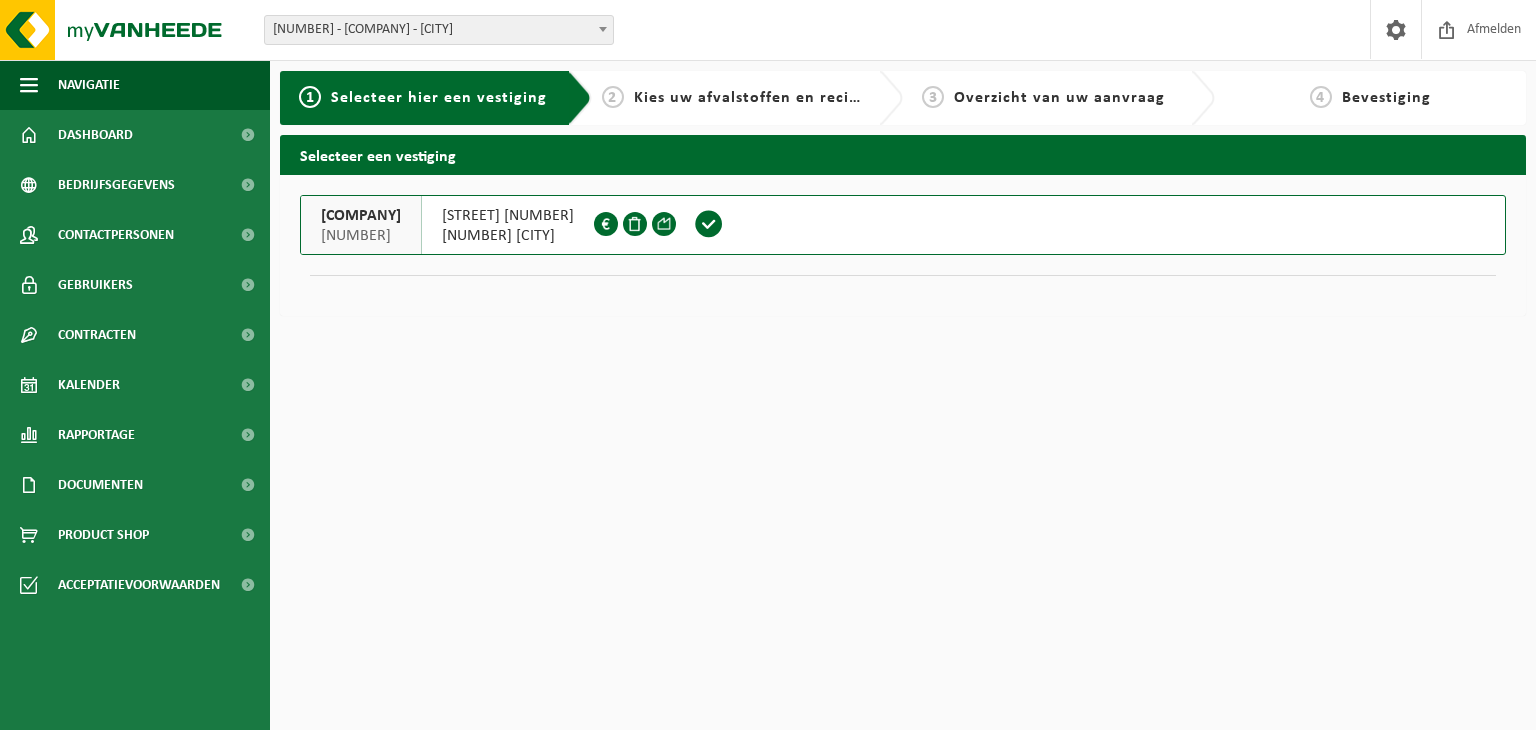 scroll, scrollTop: 0, scrollLeft: 0, axis: both 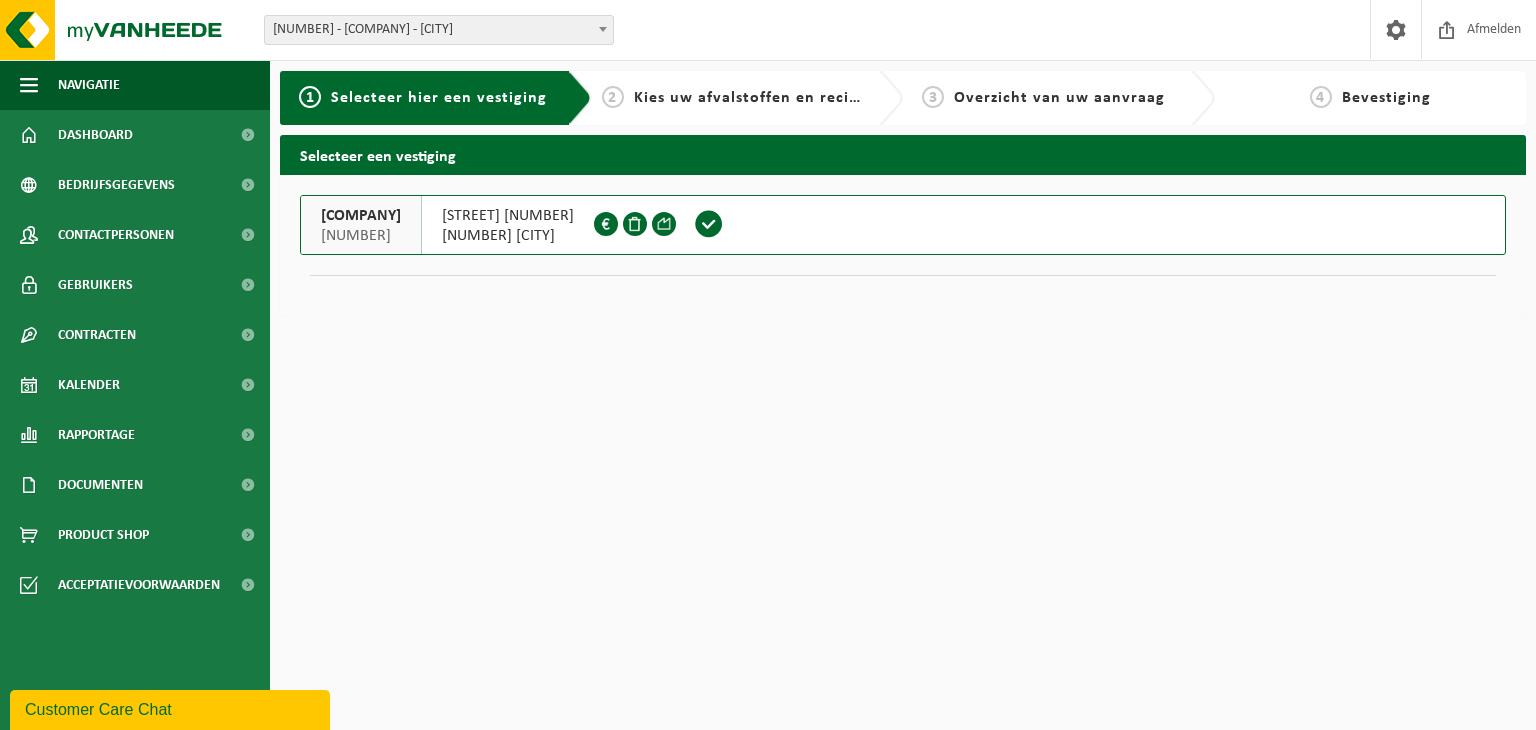 click at bounding box center [637, 225] 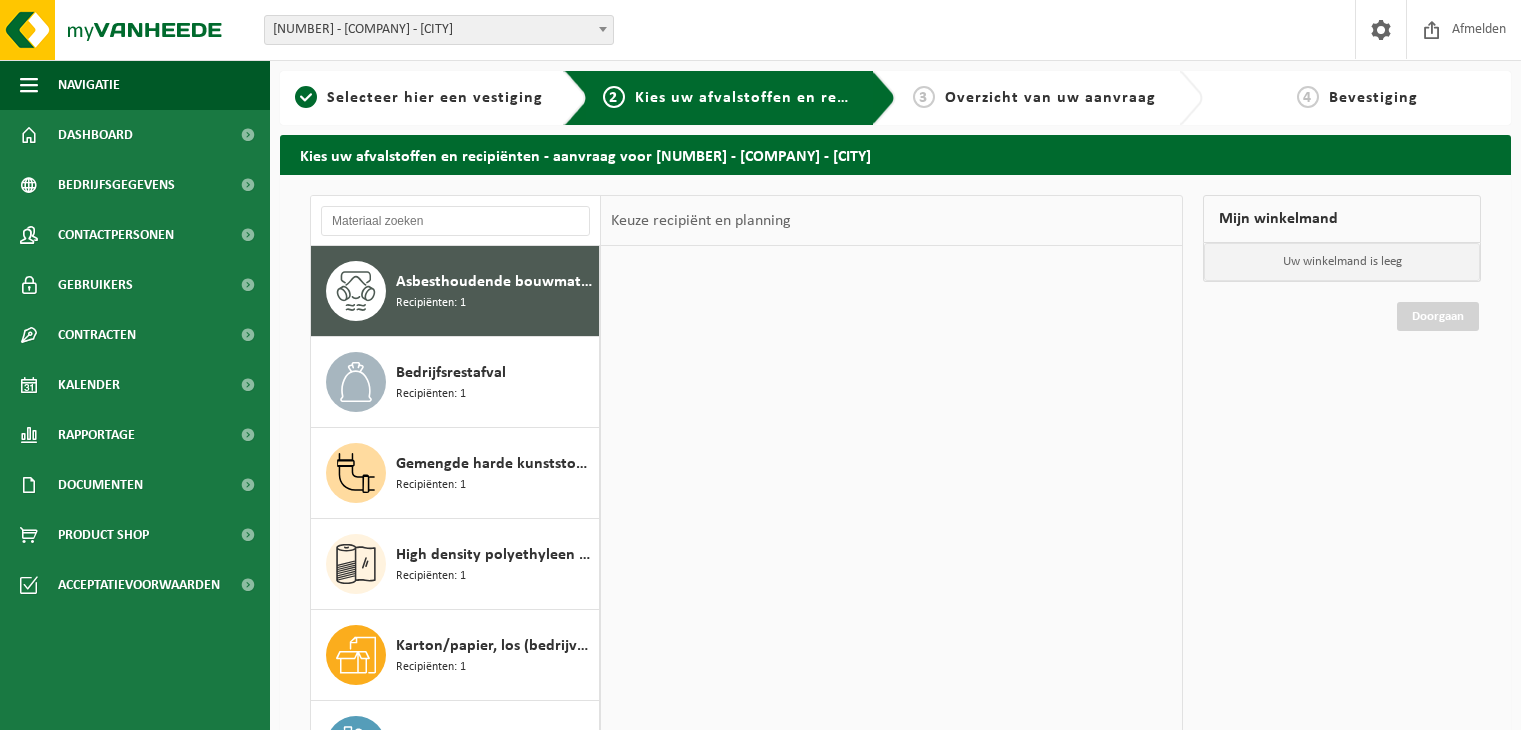 scroll, scrollTop: 0, scrollLeft: 0, axis: both 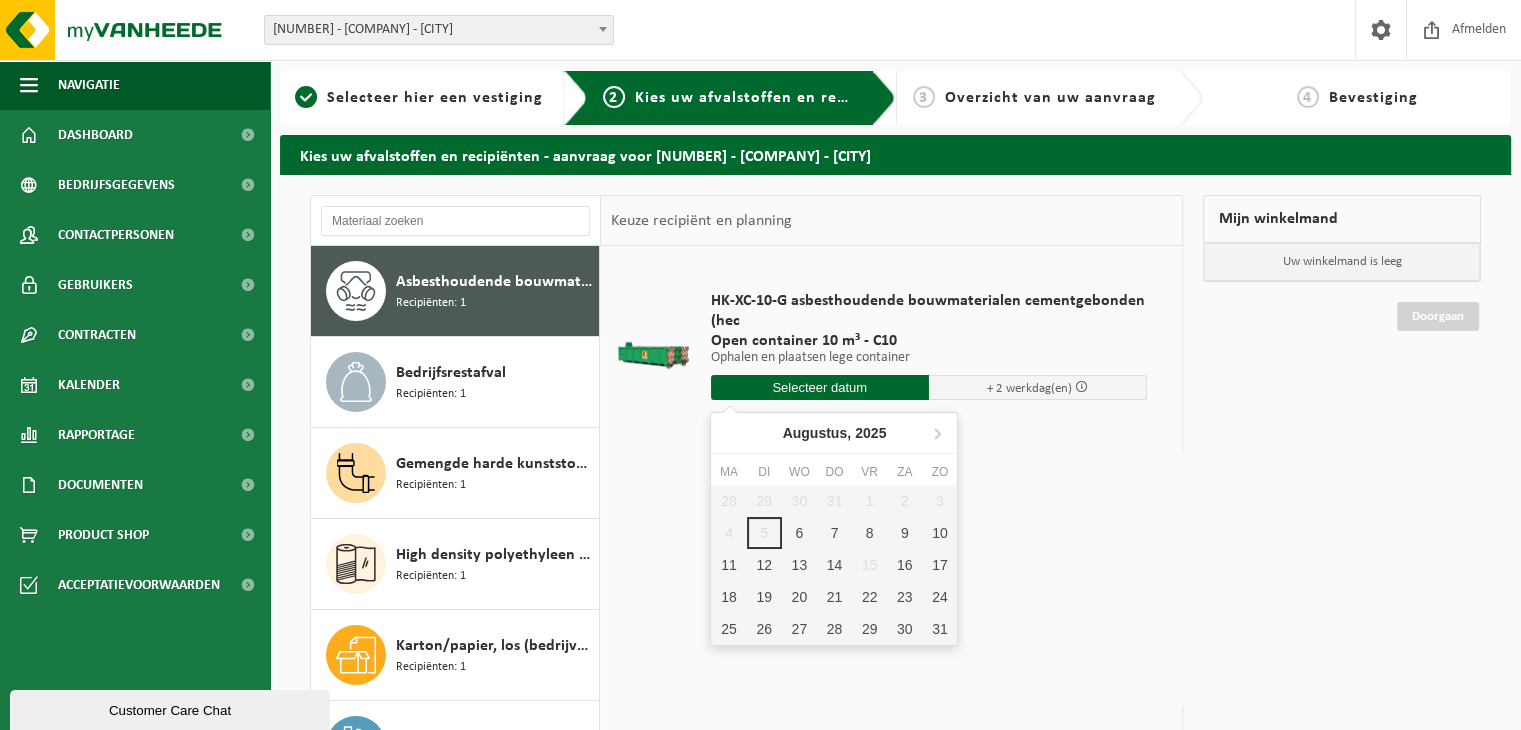 click at bounding box center [820, 387] 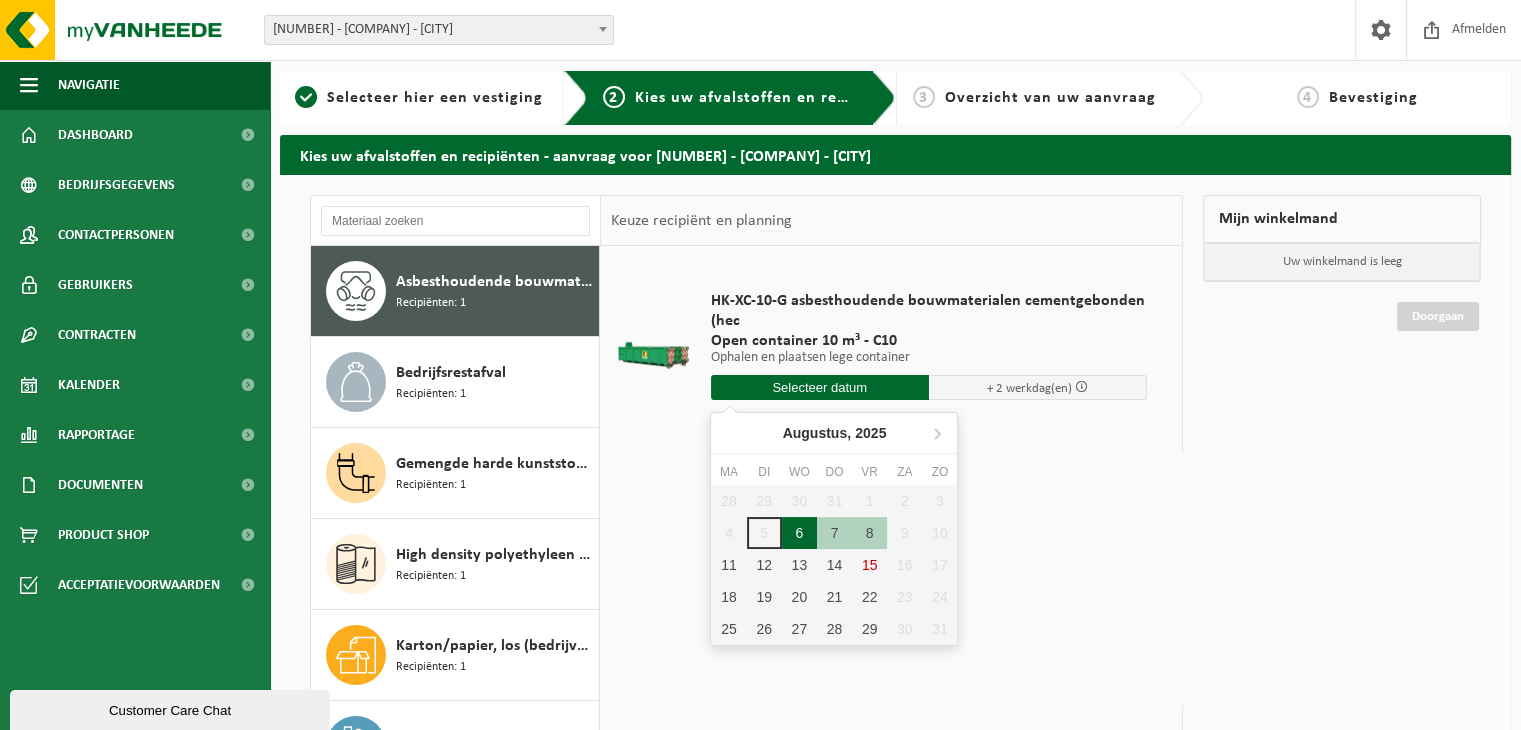 click on "6" at bounding box center (799, 533) 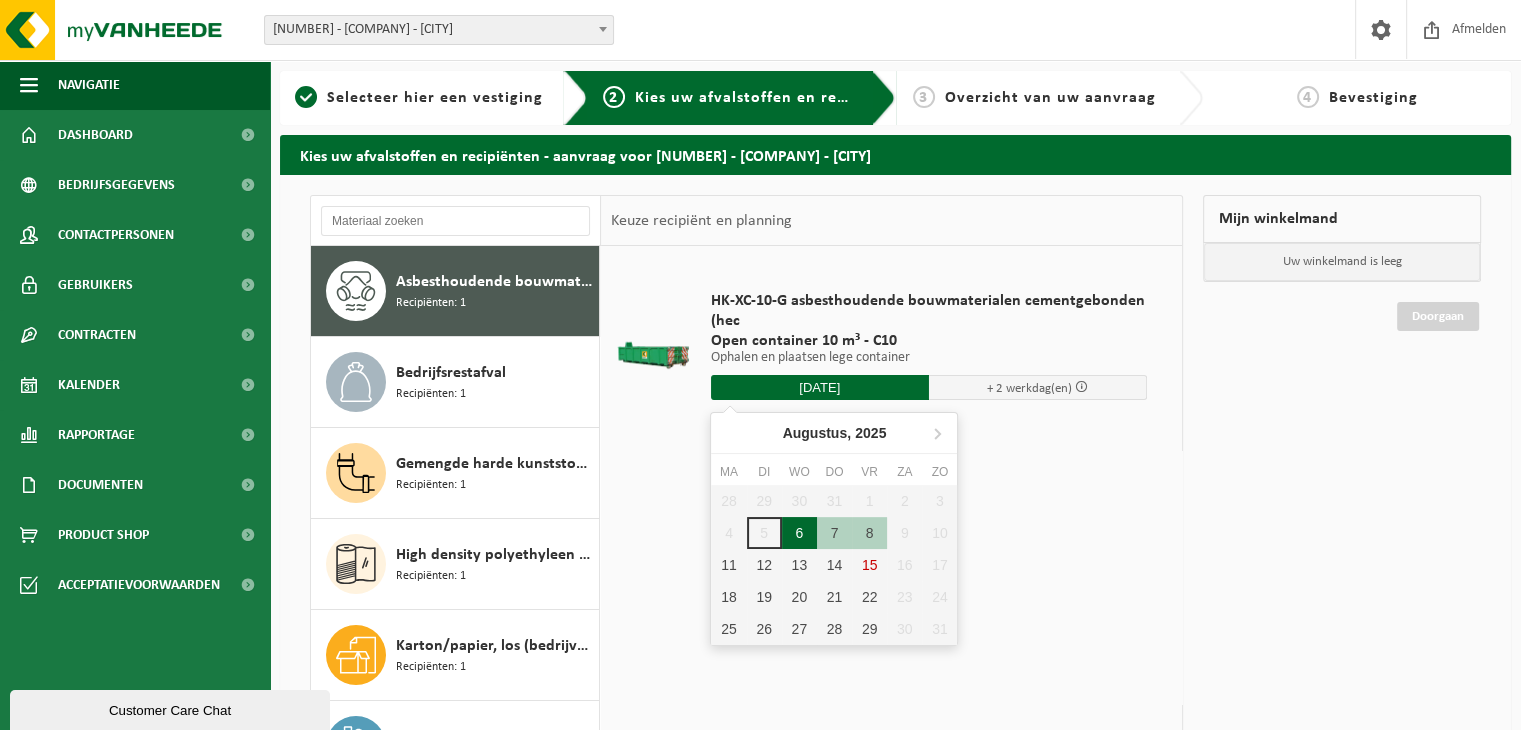 type on "Van 2025-08-06" 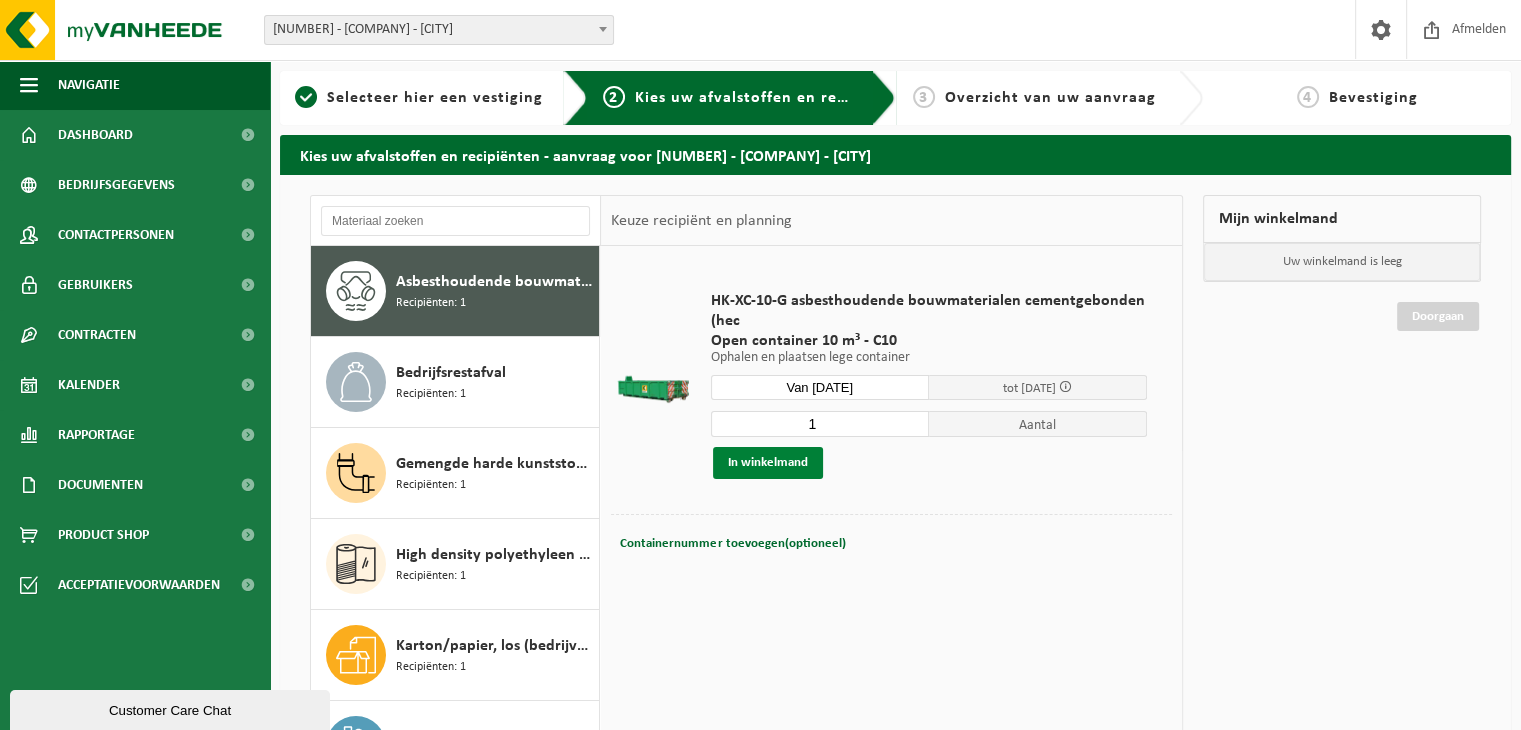 scroll, scrollTop: 100, scrollLeft: 0, axis: vertical 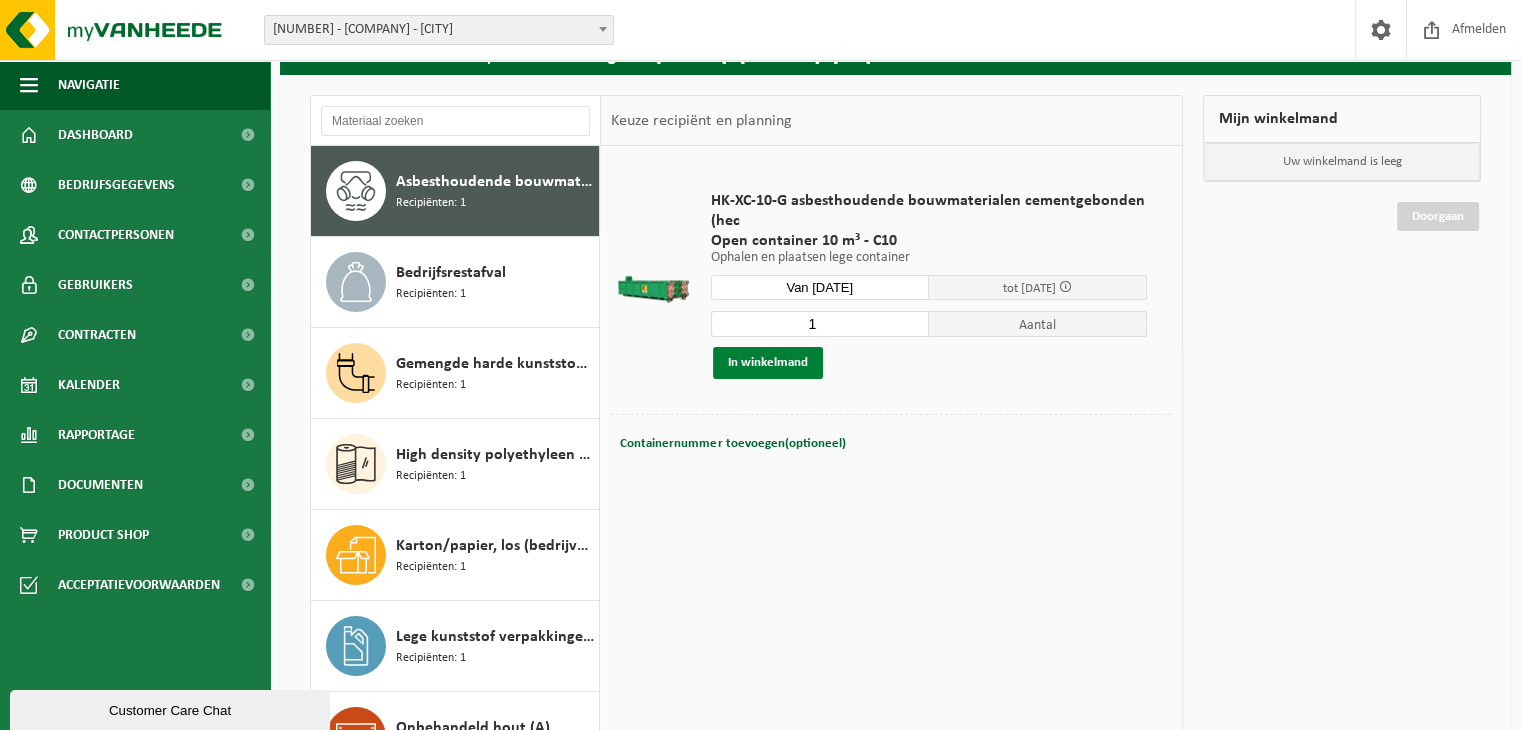 click on "In winkelmand" at bounding box center (768, 363) 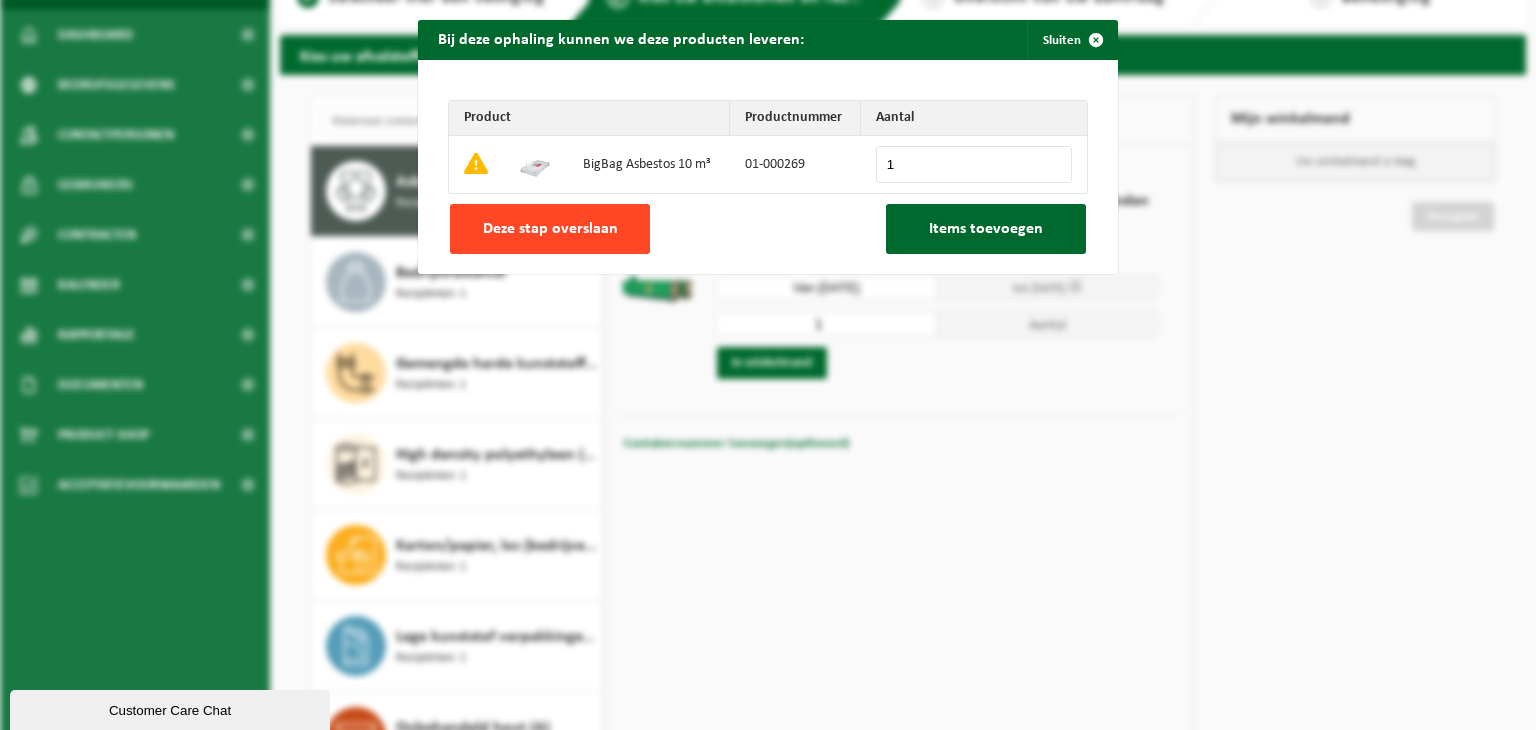 click on "Deze stap overslaan" at bounding box center [550, 229] 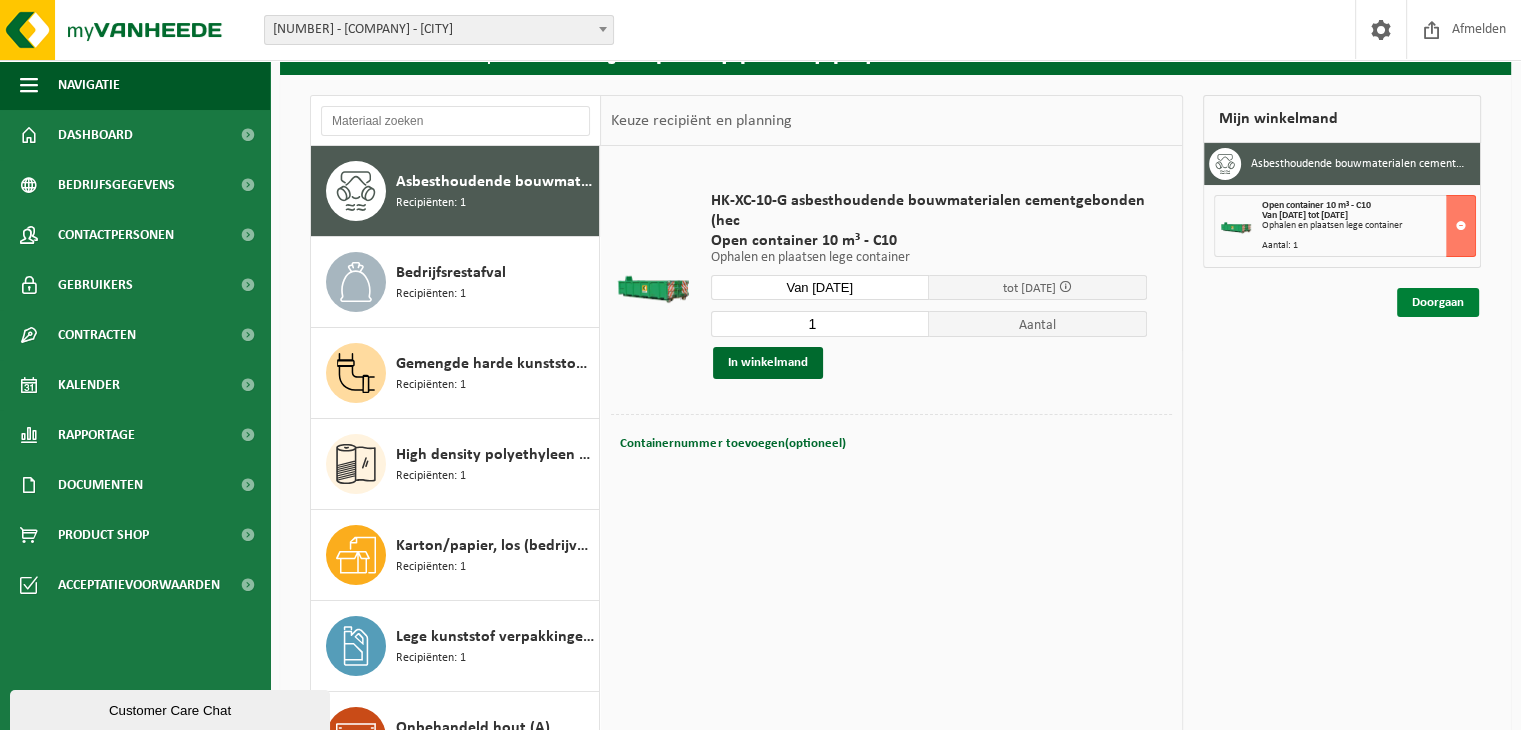 click on "Doorgaan" at bounding box center (1438, 302) 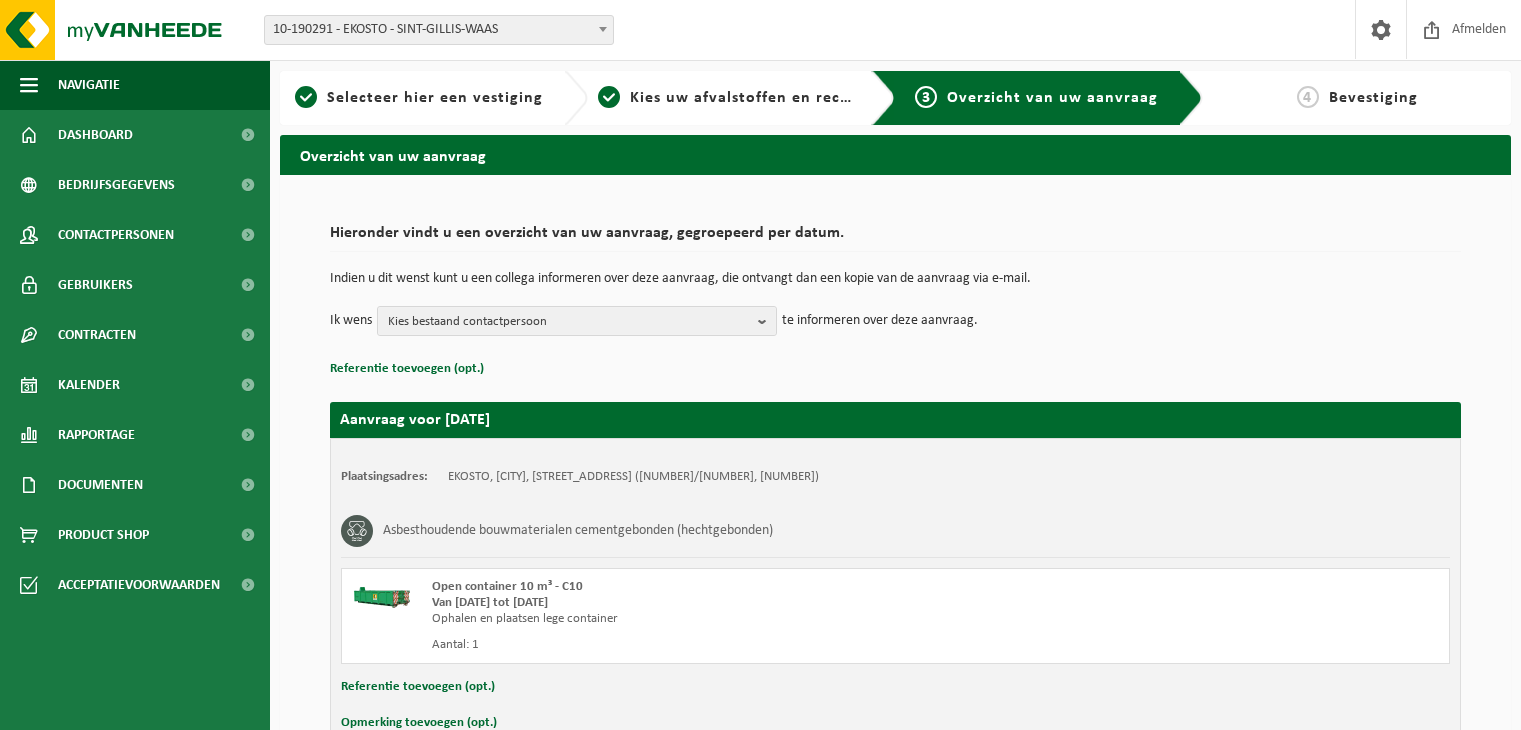 scroll, scrollTop: 0, scrollLeft: 0, axis: both 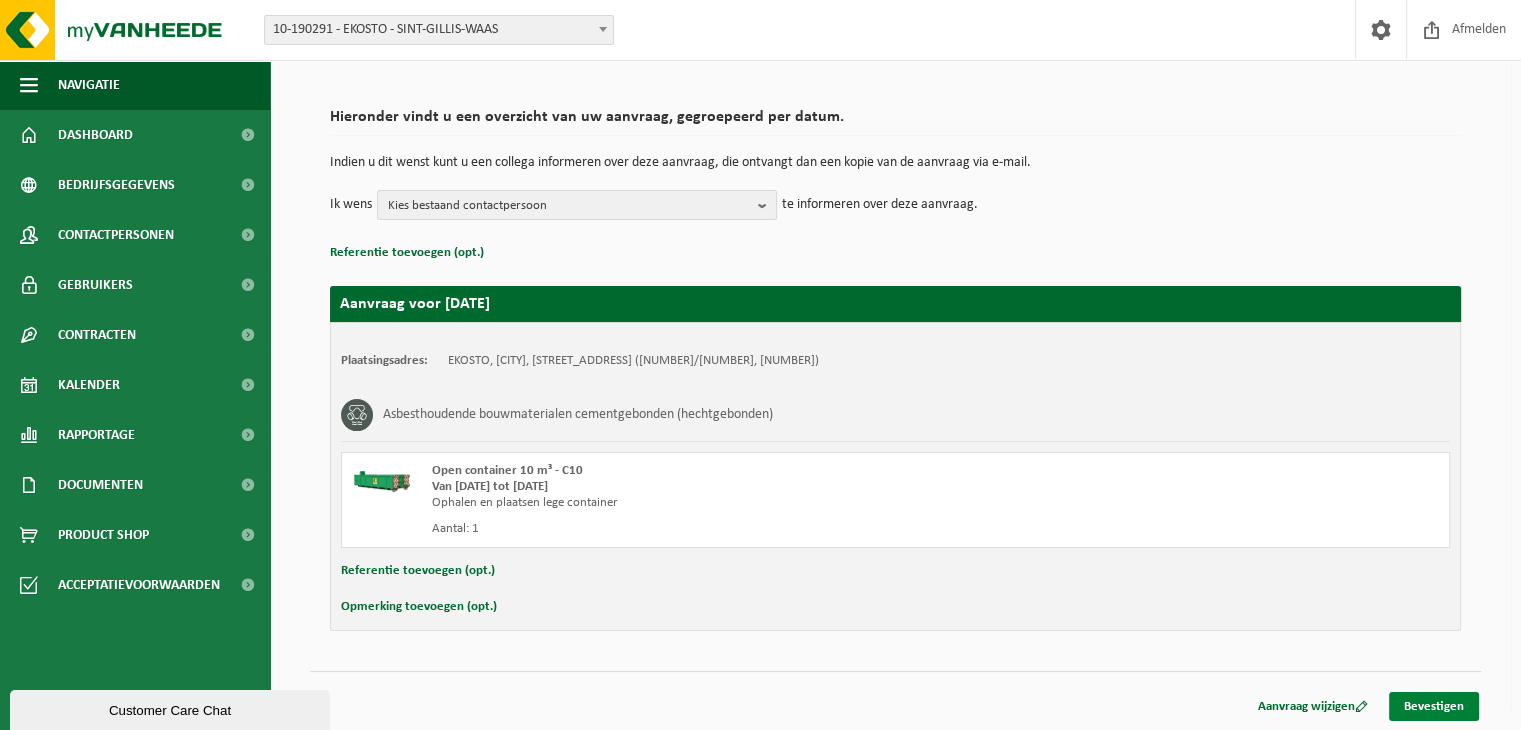 click on "Bevestigen" at bounding box center [1434, 706] 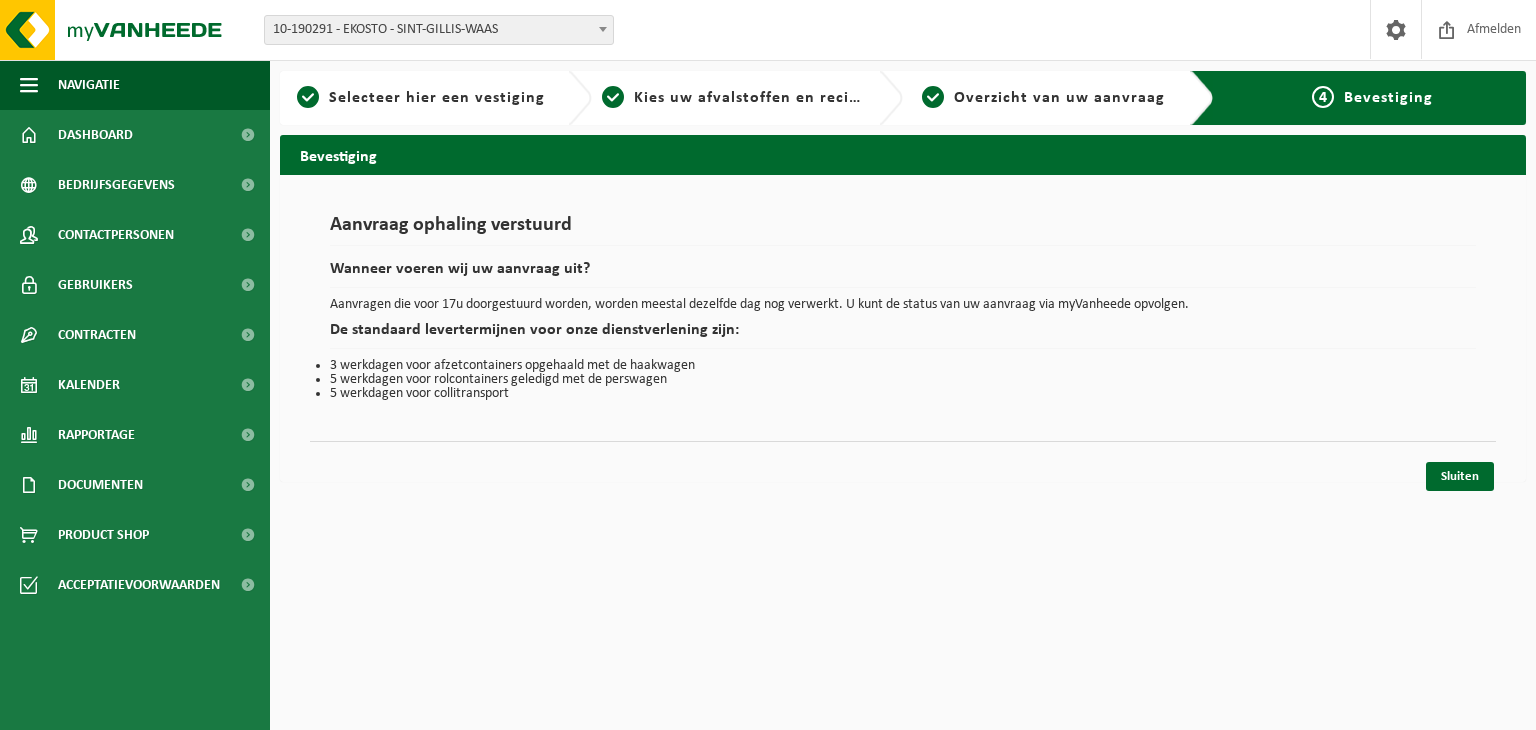 scroll, scrollTop: 0, scrollLeft: 0, axis: both 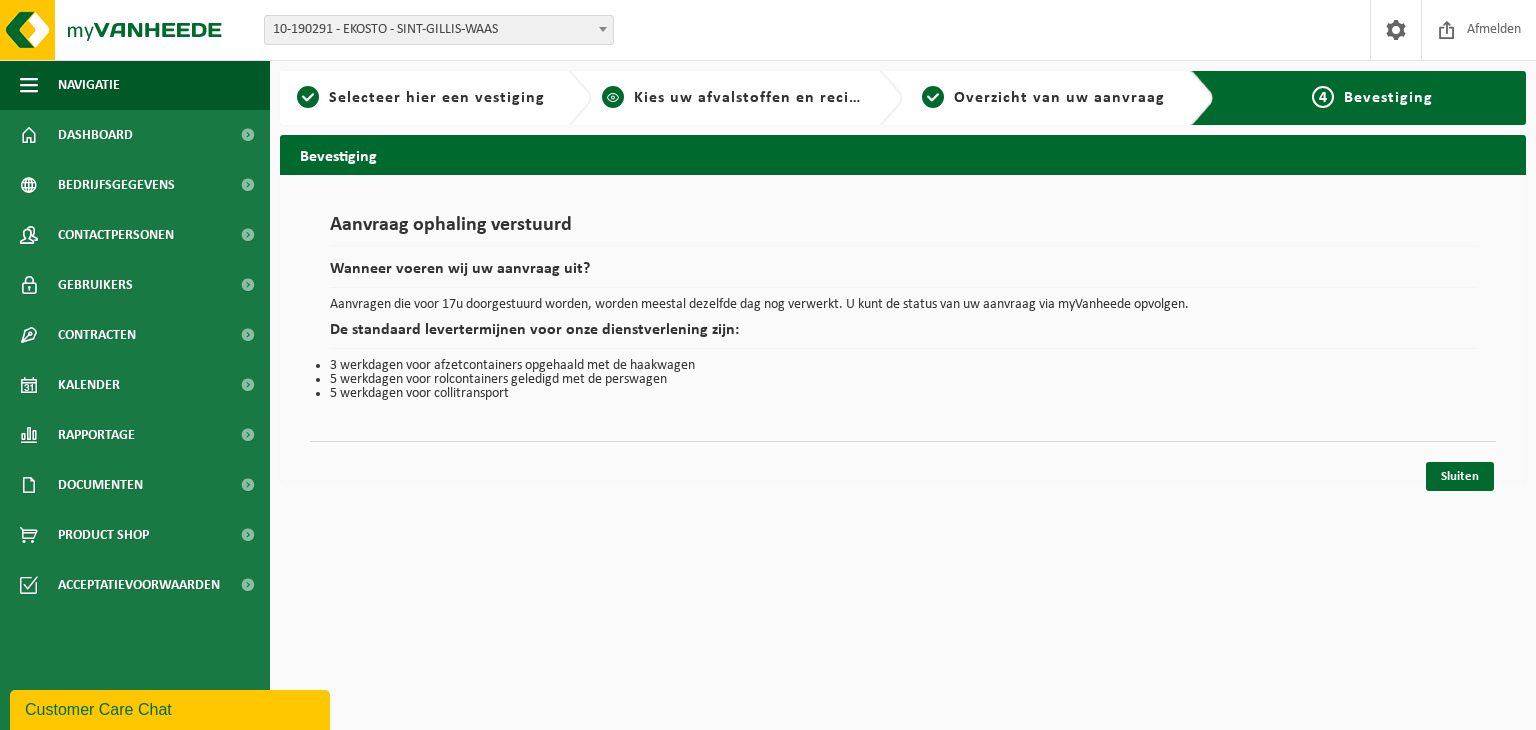 click on "Kies uw afvalstoffen en recipiënten" at bounding box center [771, 98] 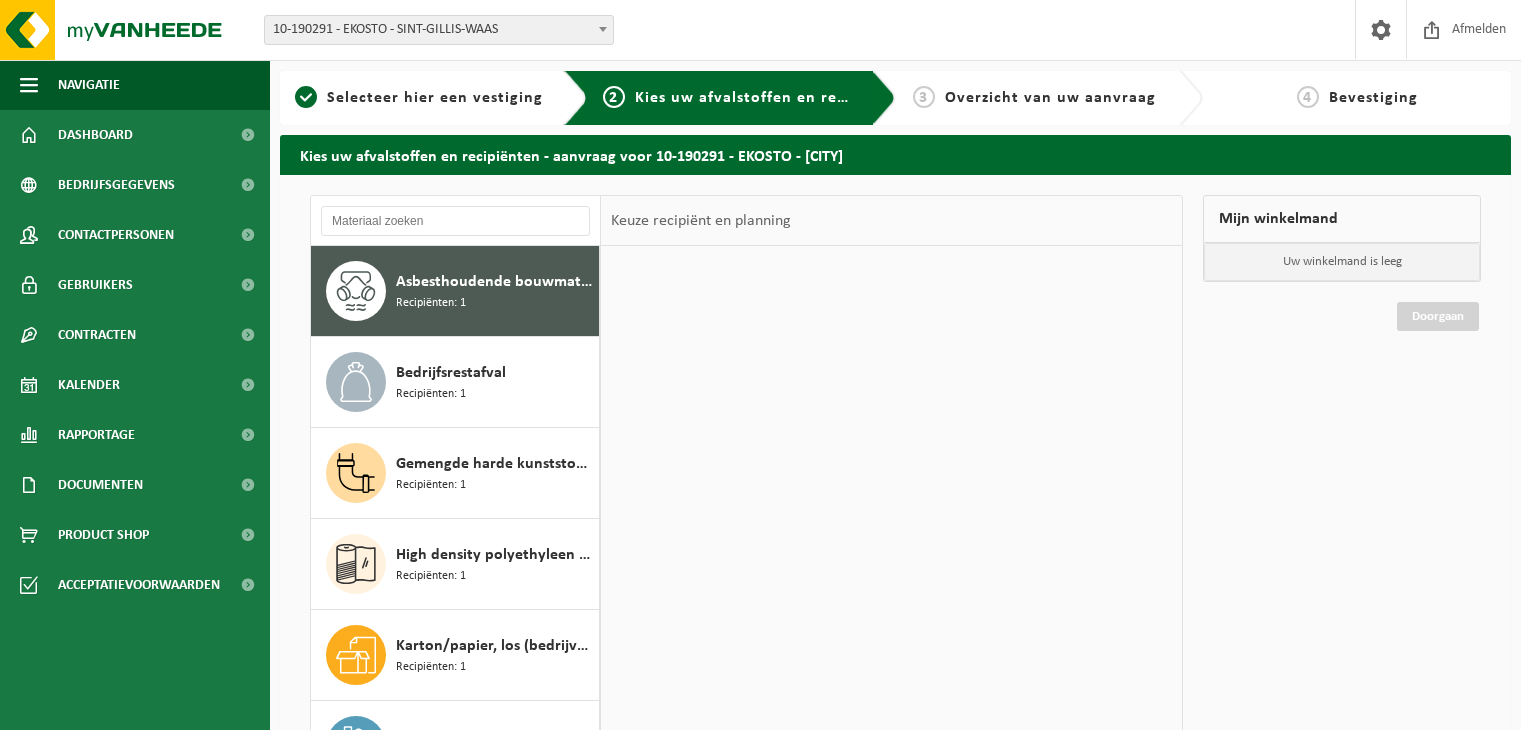 scroll, scrollTop: 0, scrollLeft: 0, axis: both 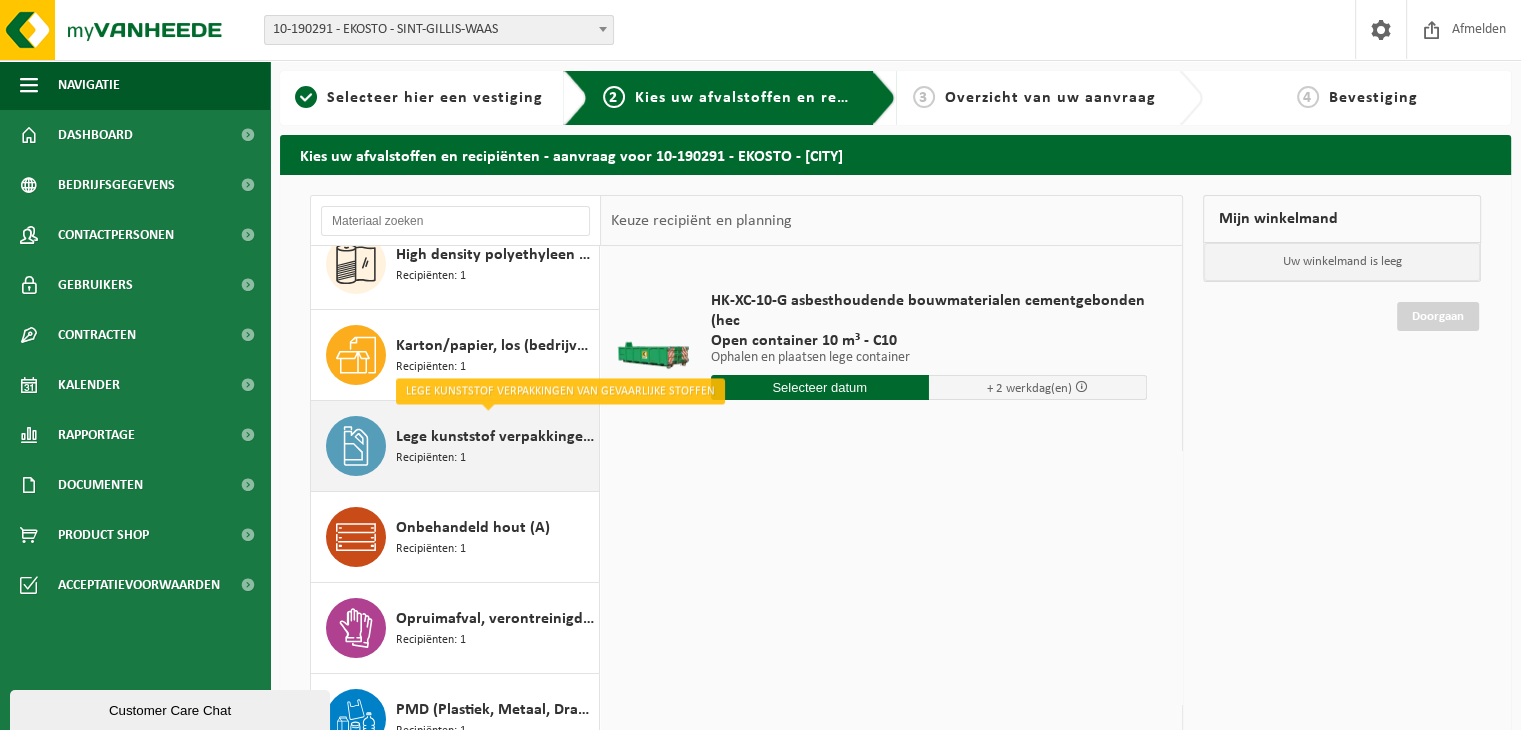 click on "Lege kunststof verpakkingen van gevaarlijke stoffen" at bounding box center [495, 437] 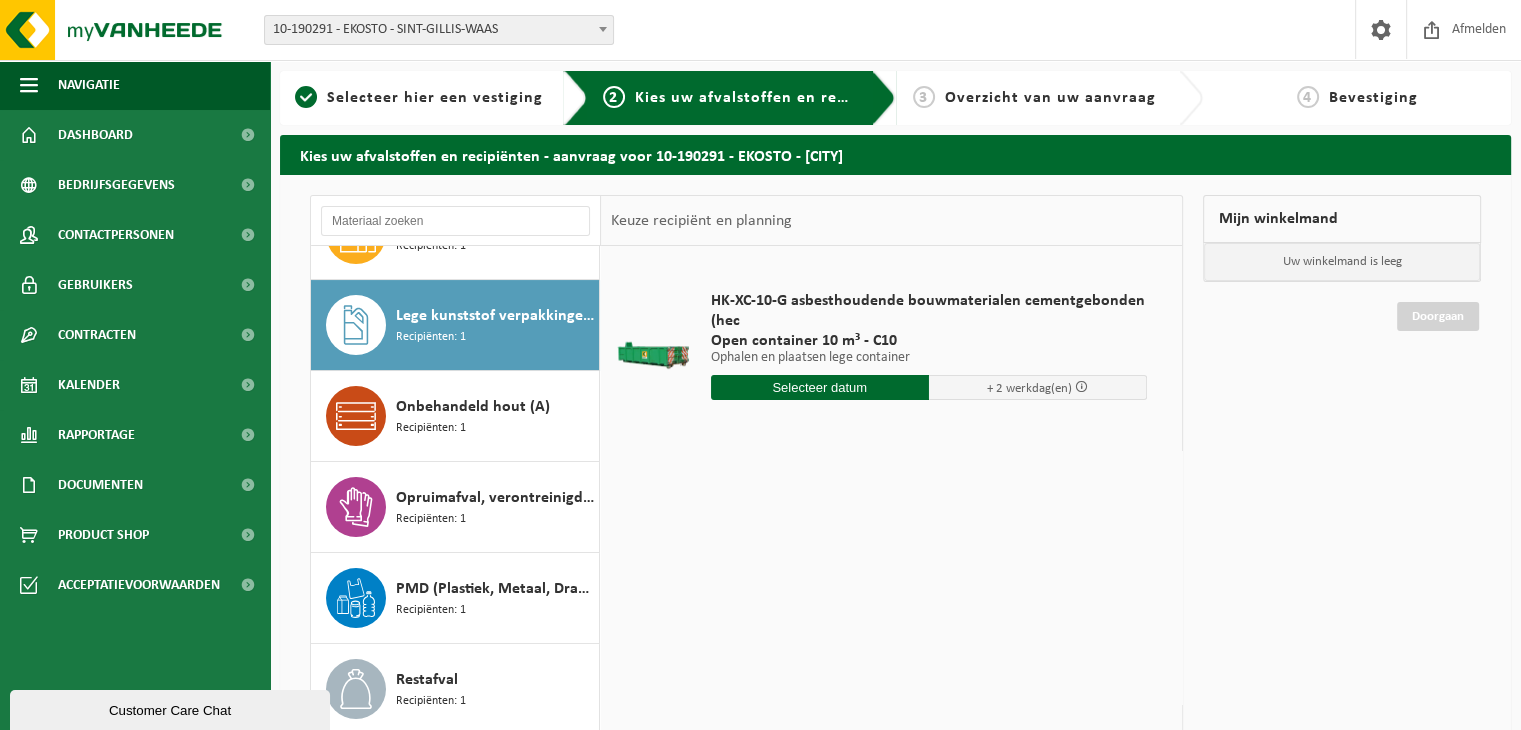 scroll, scrollTop: 454, scrollLeft: 0, axis: vertical 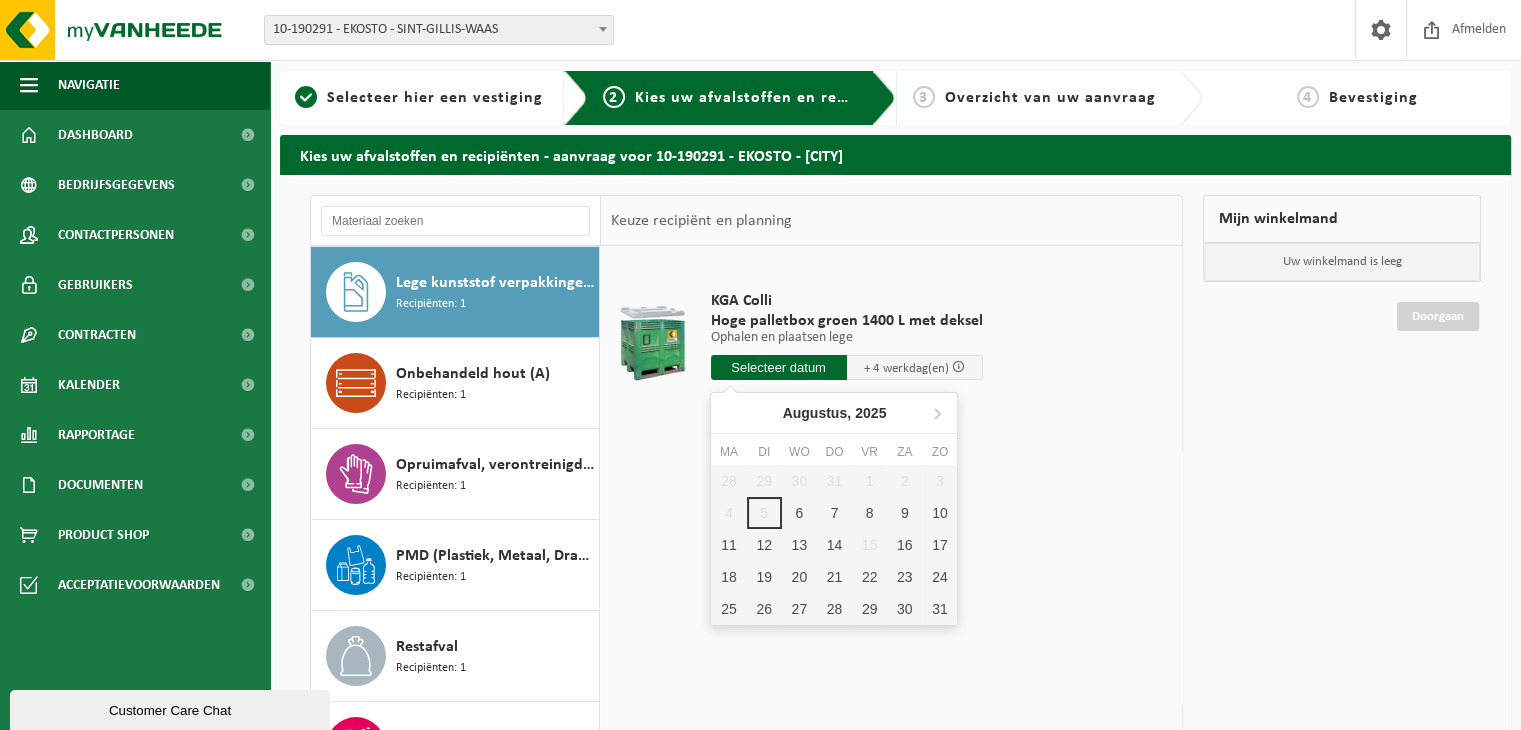 click at bounding box center (779, 367) 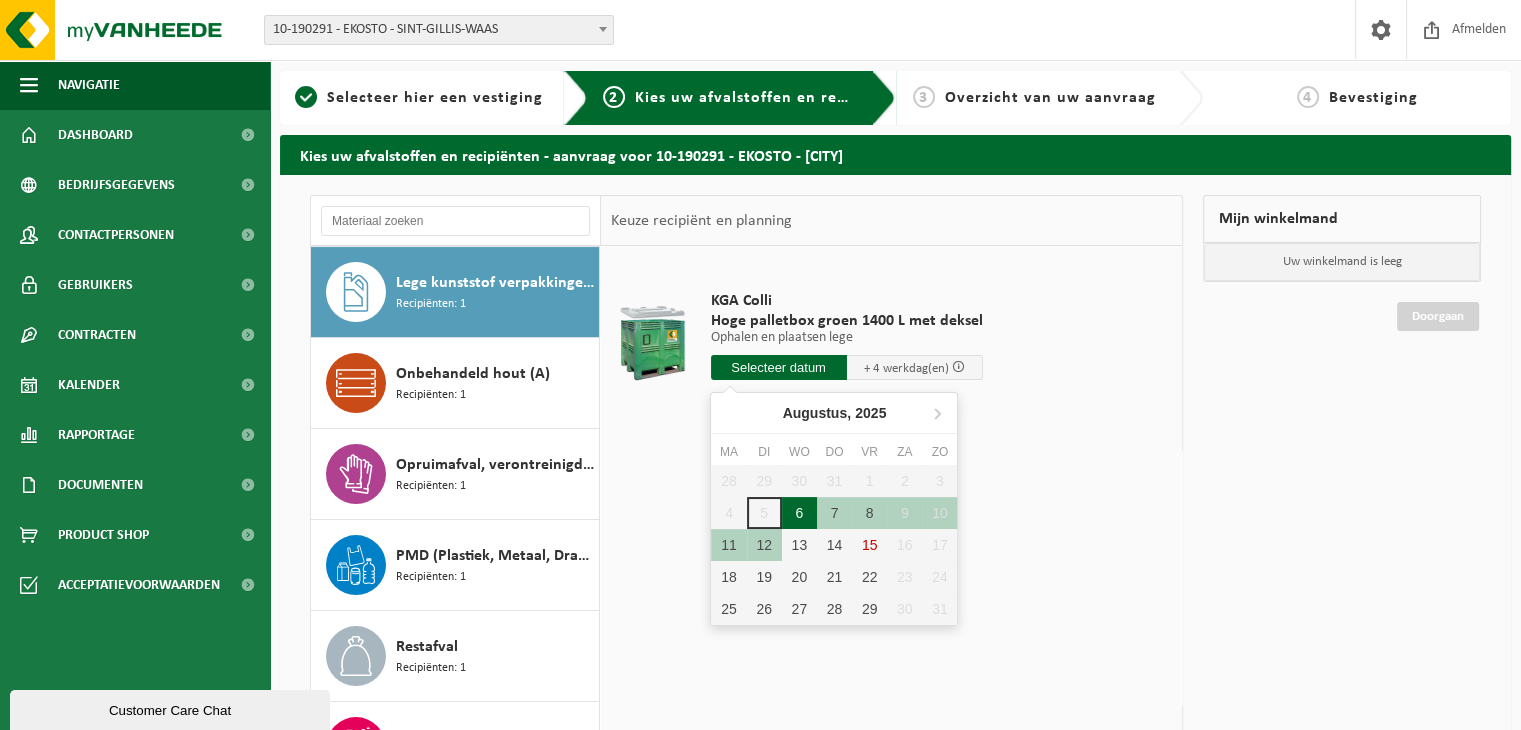 click on "6" at bounding box center [799, 513] 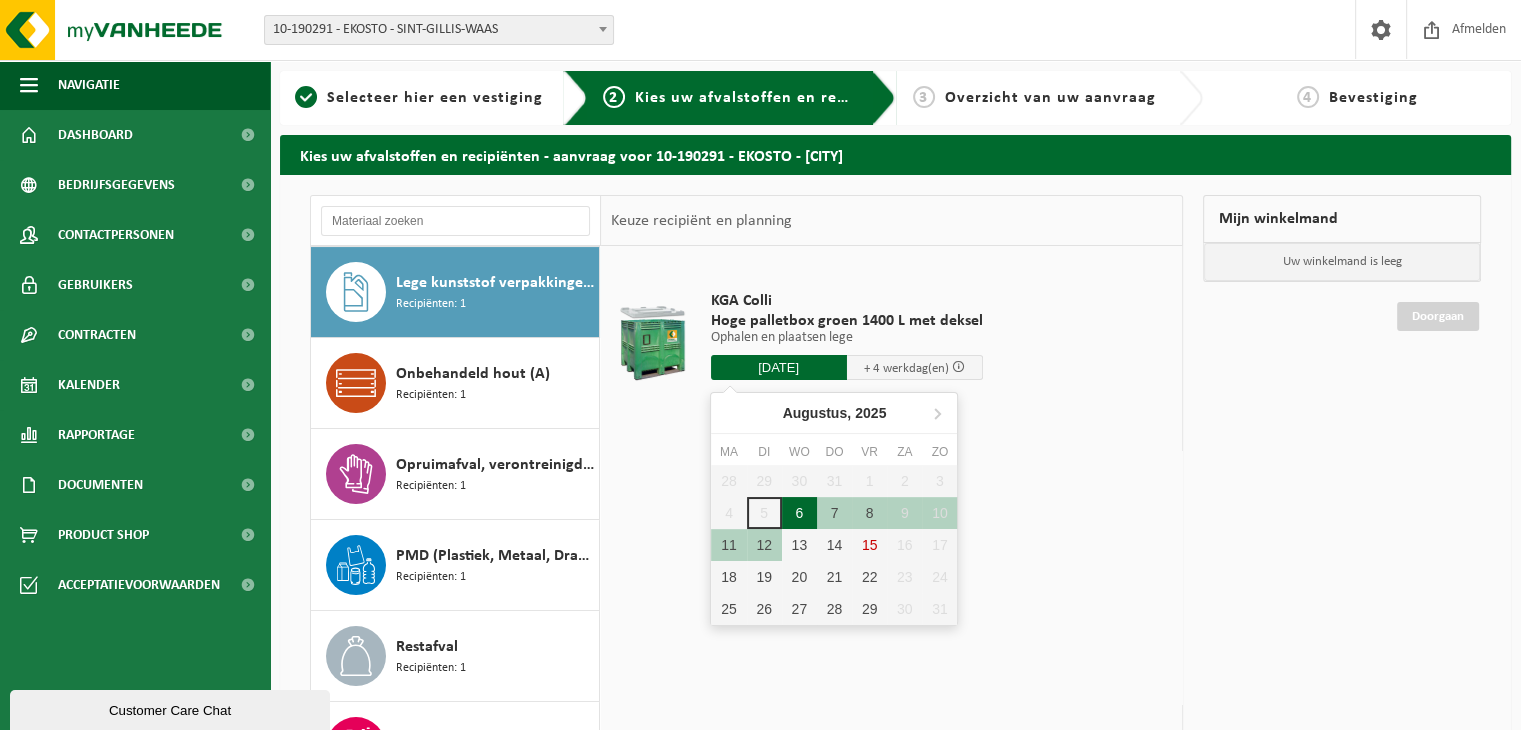 type on "Van 2025-08-06" 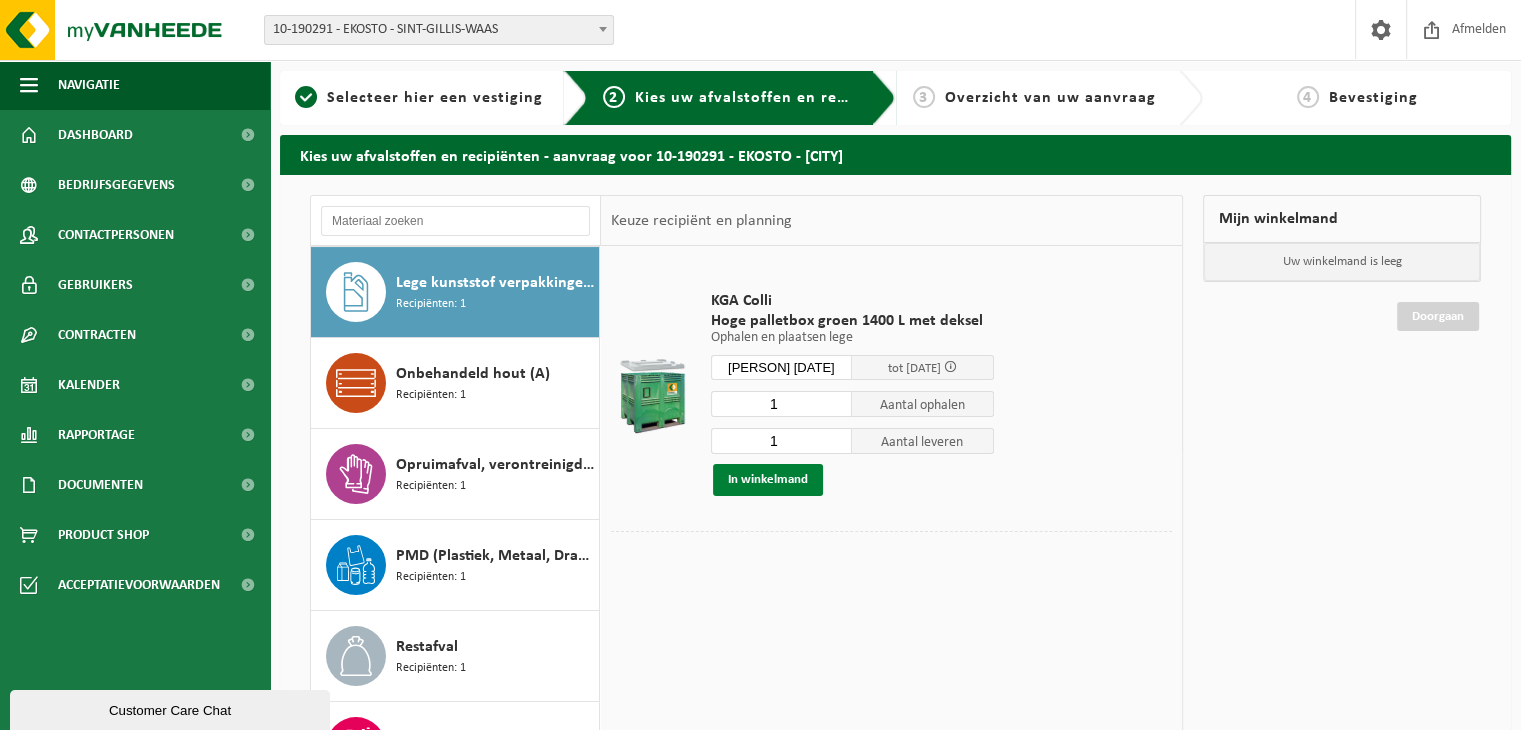 click on "In winkelmand" at bounding box center (768, 480) 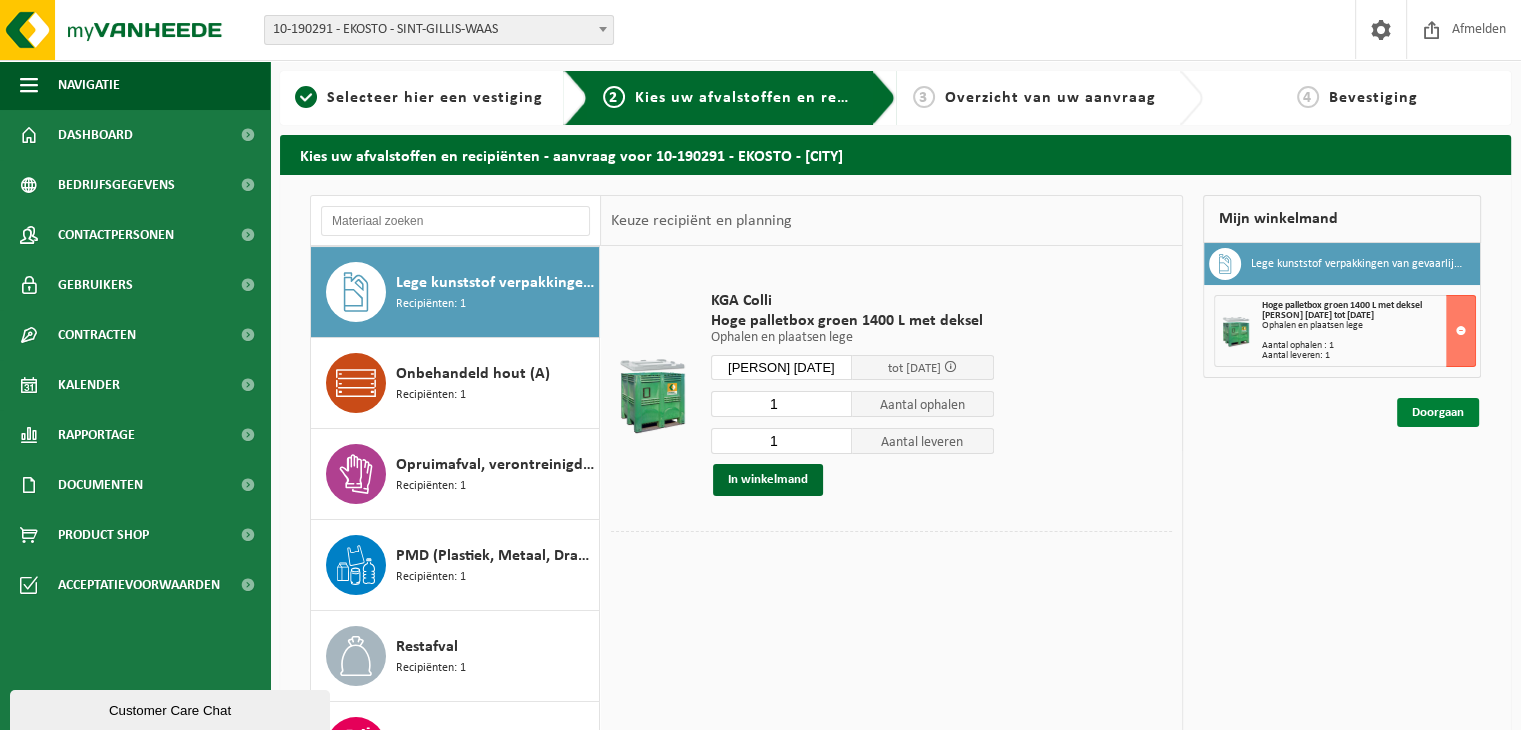 click on "Doorgaan" at bounding box center (1438, 412) 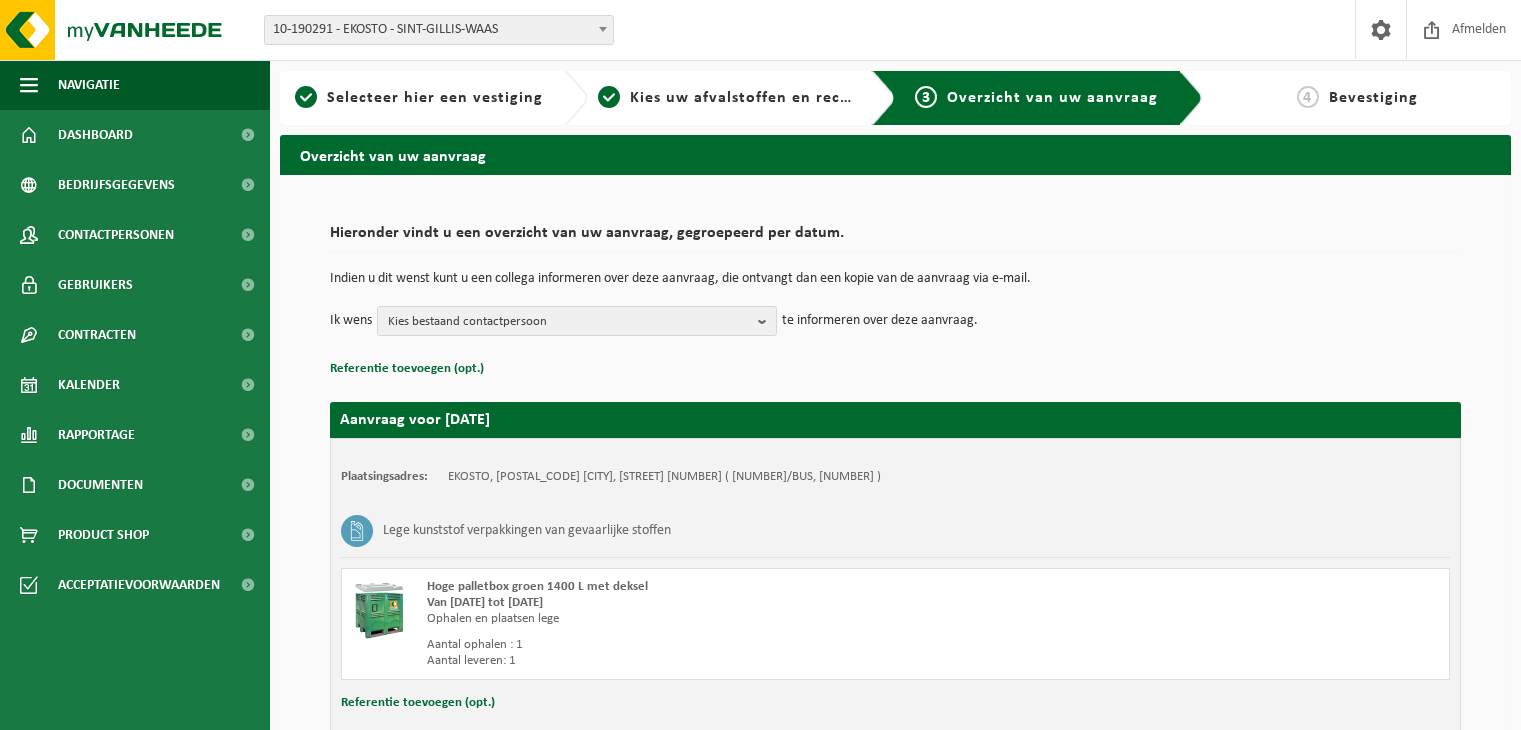 scroll, scrollTop: 0, scrollLeft: 0, axis: both 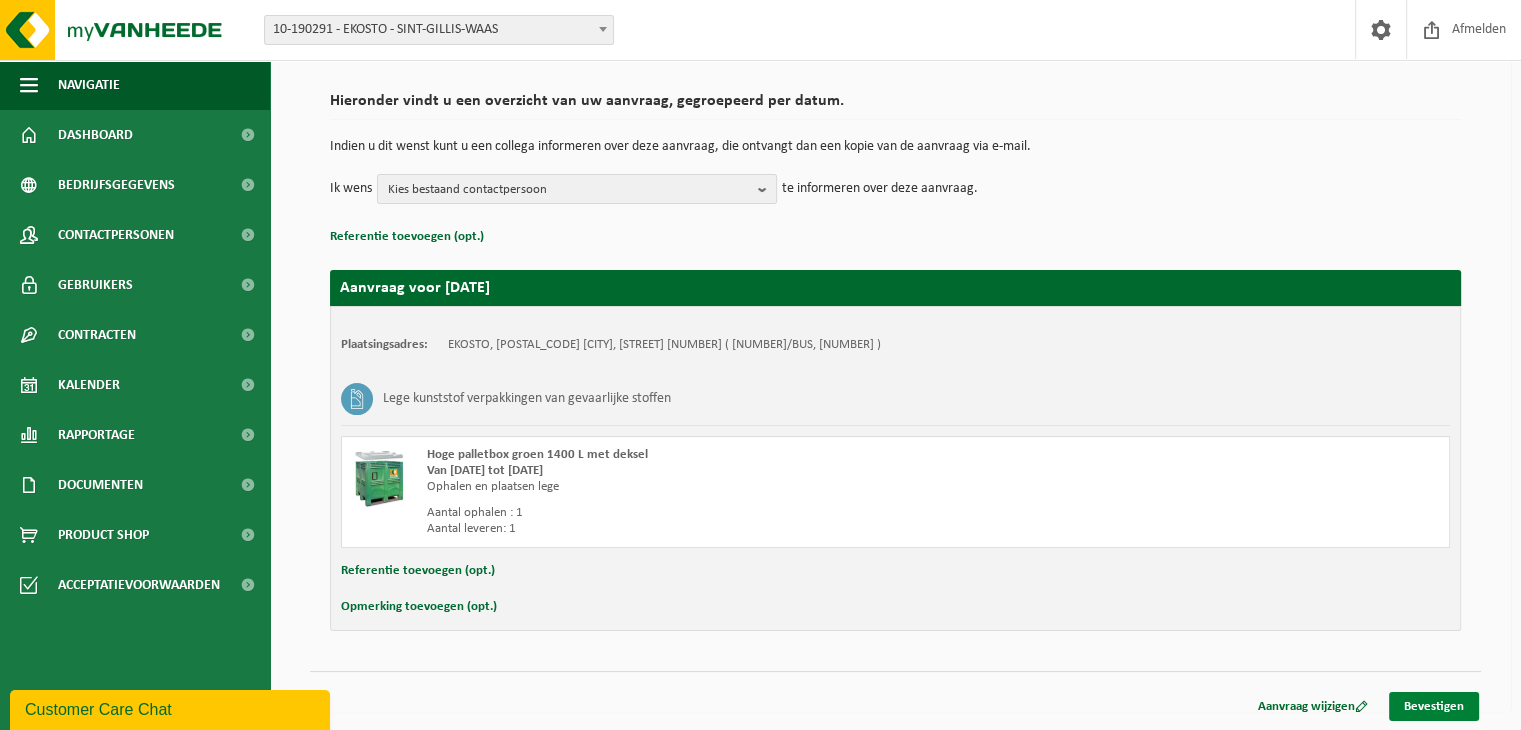 click on "Bevestigen" at bounding box center [1434, 706] 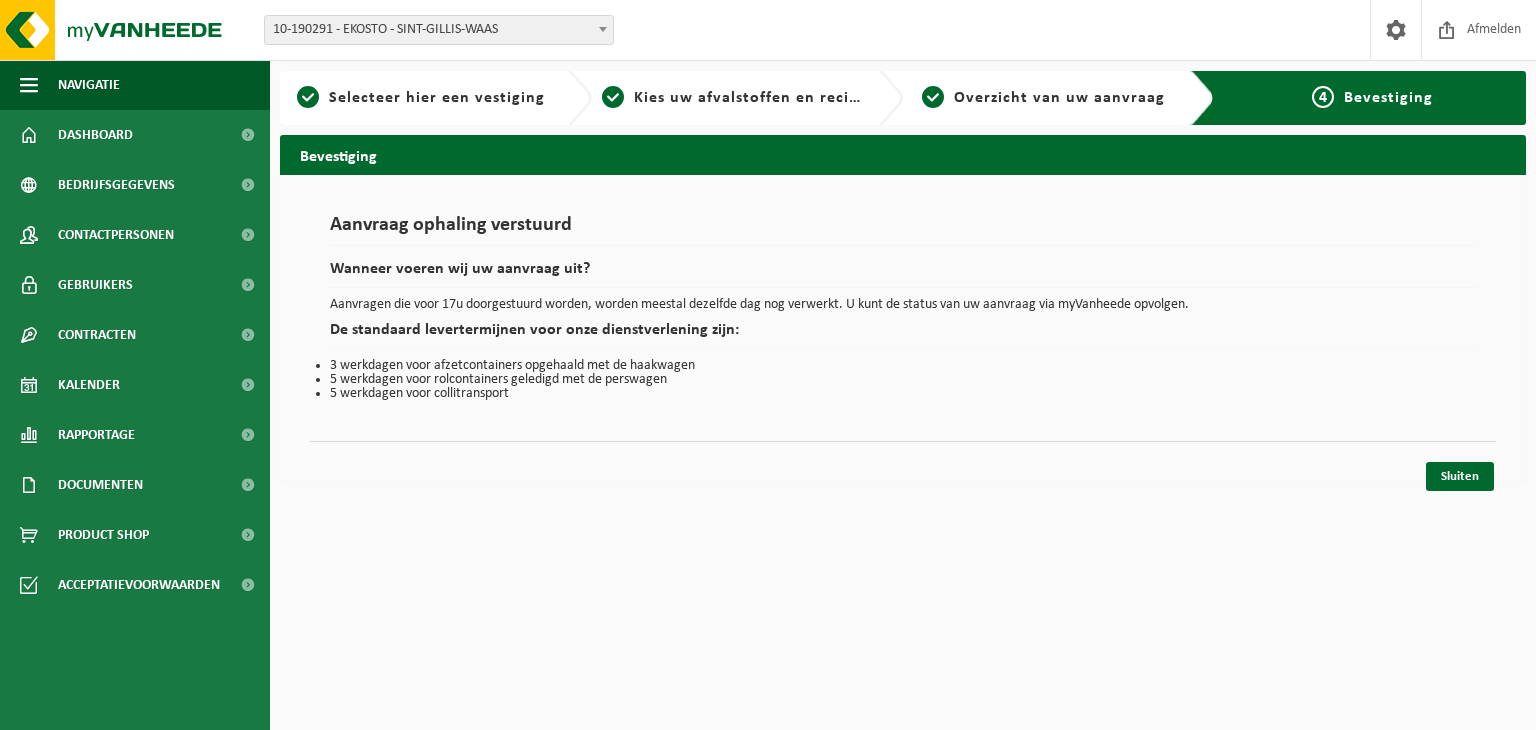 scroll, scrollTop: 0, scrollLeft: 0, axis: both 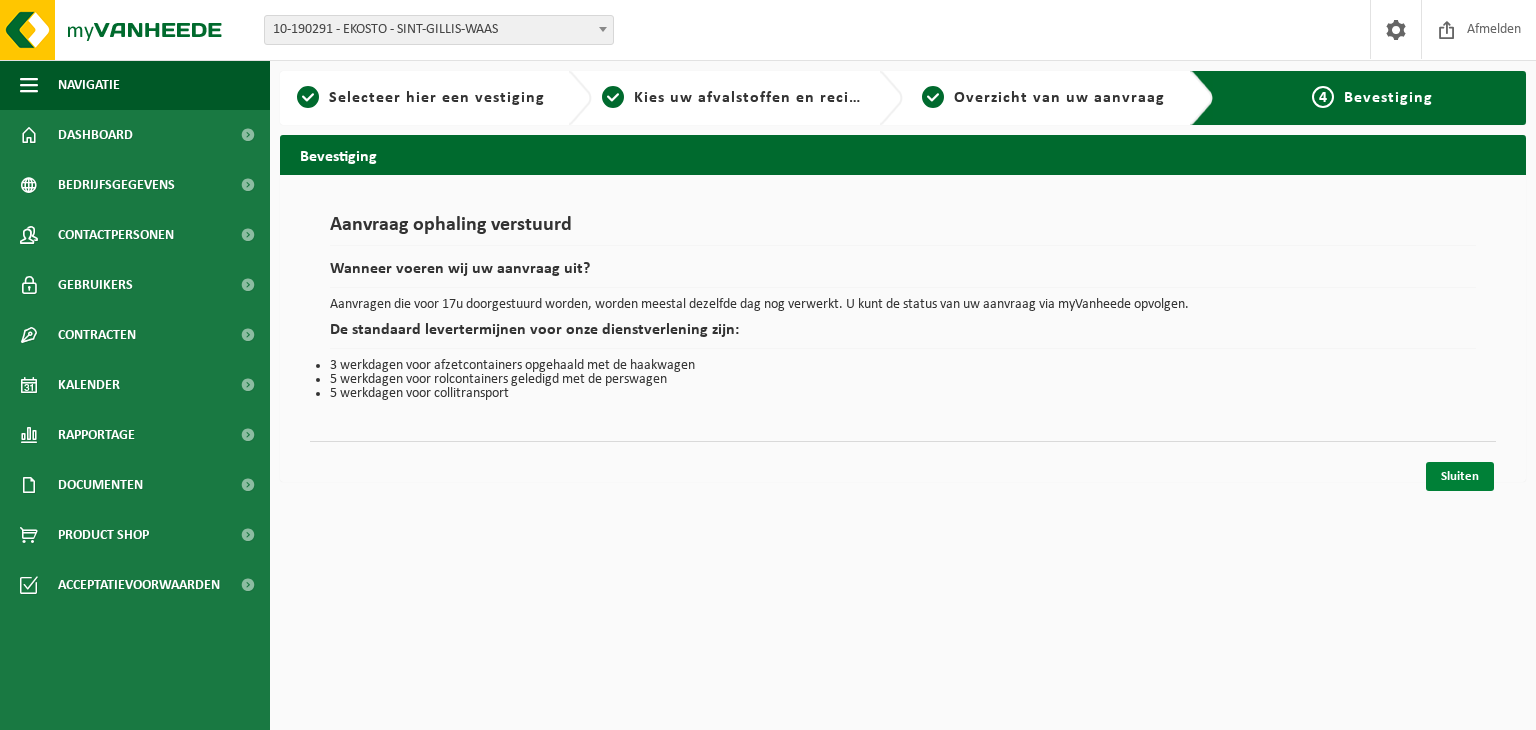 click on "Sluiten" at bounding box center (1460, 476) 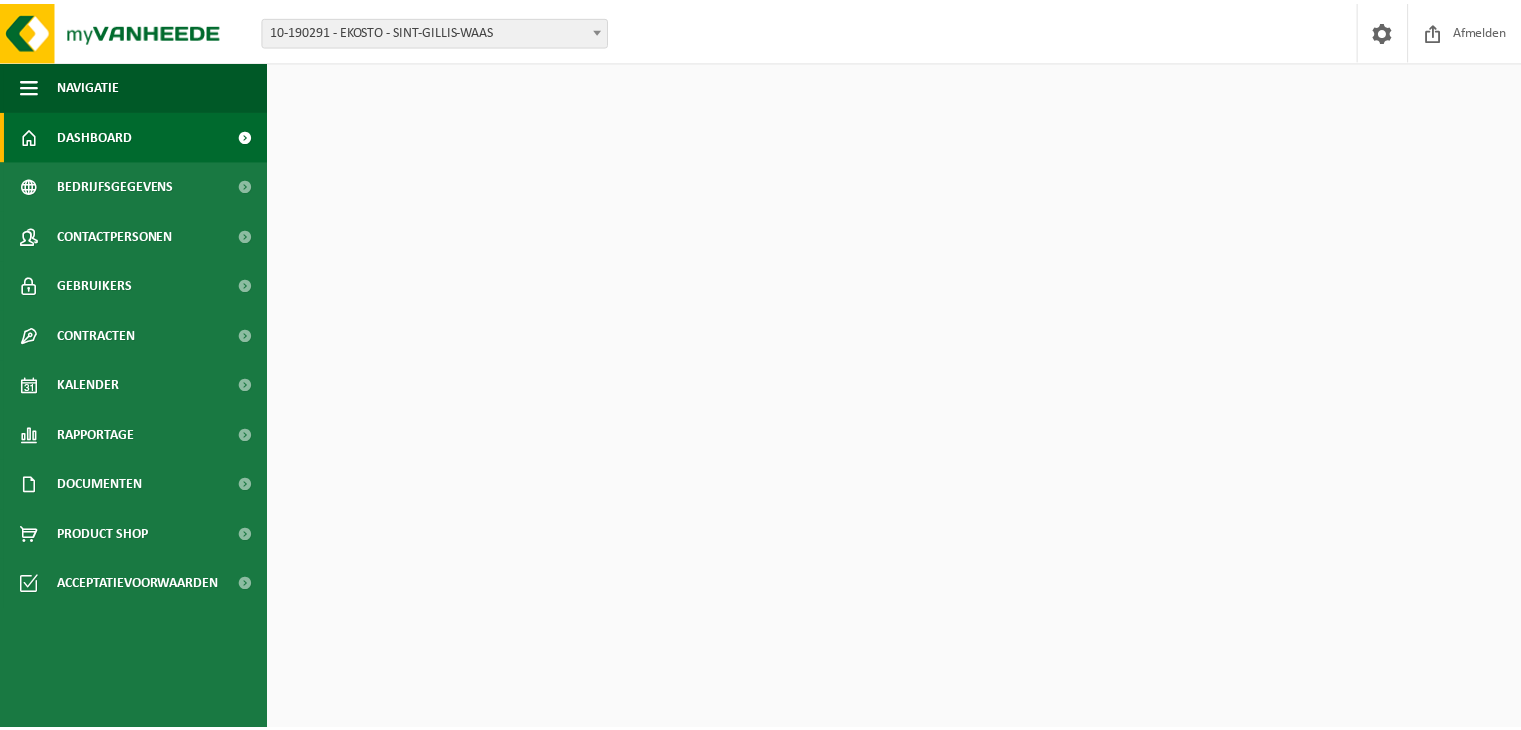 scroll, scrollTop: 0, scrollLeft: 0, axis: both 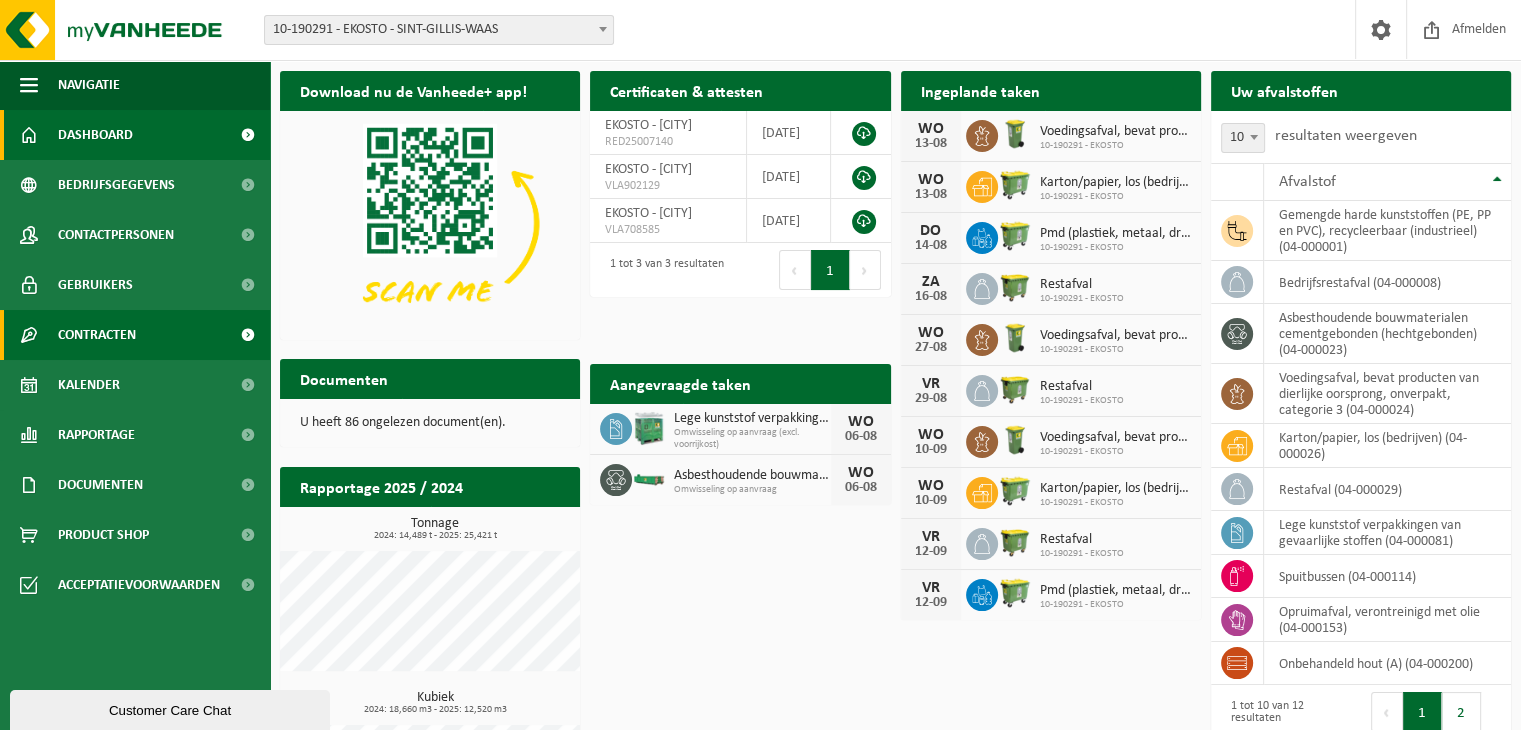 click on "Contracten" at bounding box center [97, 335] 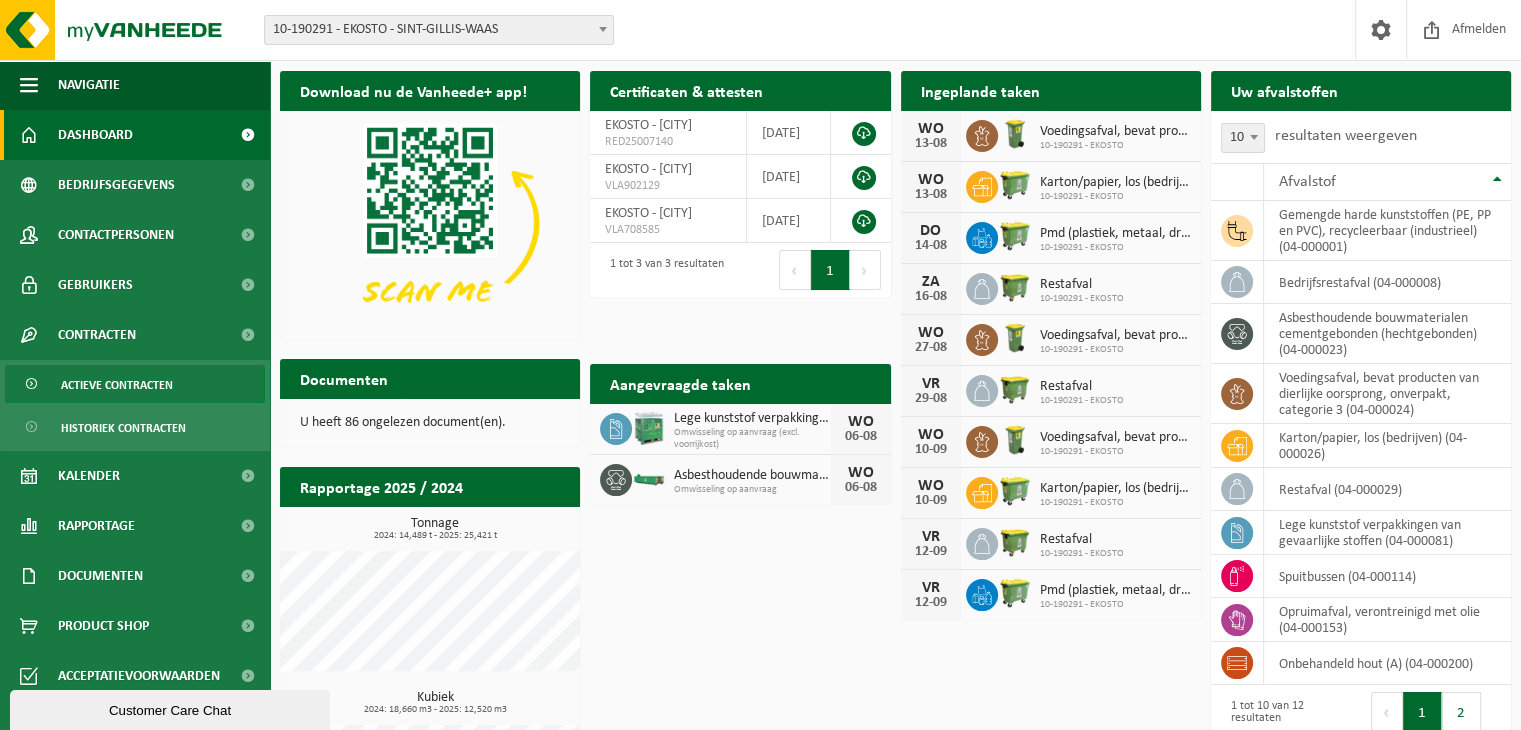 click on "Actieve contracten" at bounding box center [117, 385] 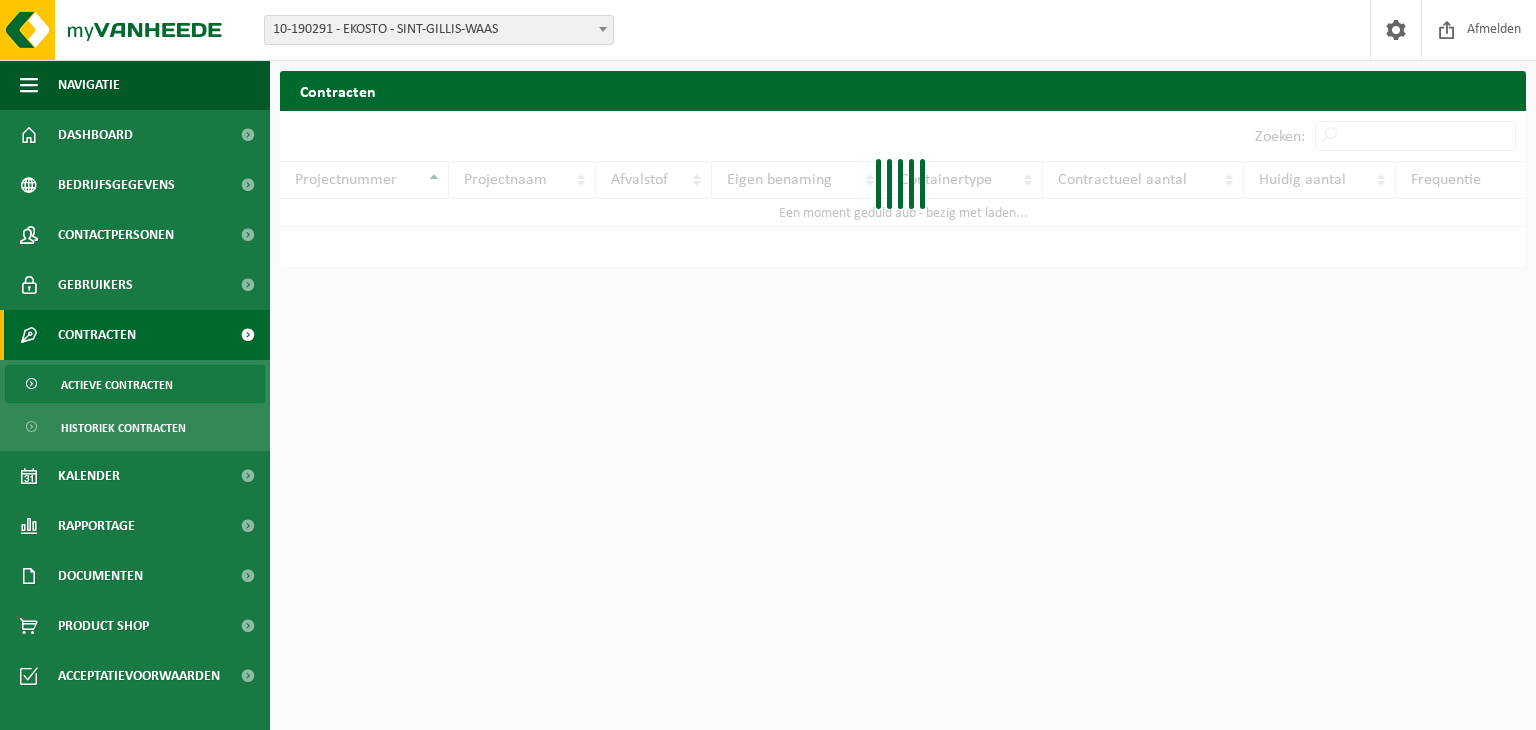 scroll, scrollTop: 0, scrollLeft: 0, axis: both 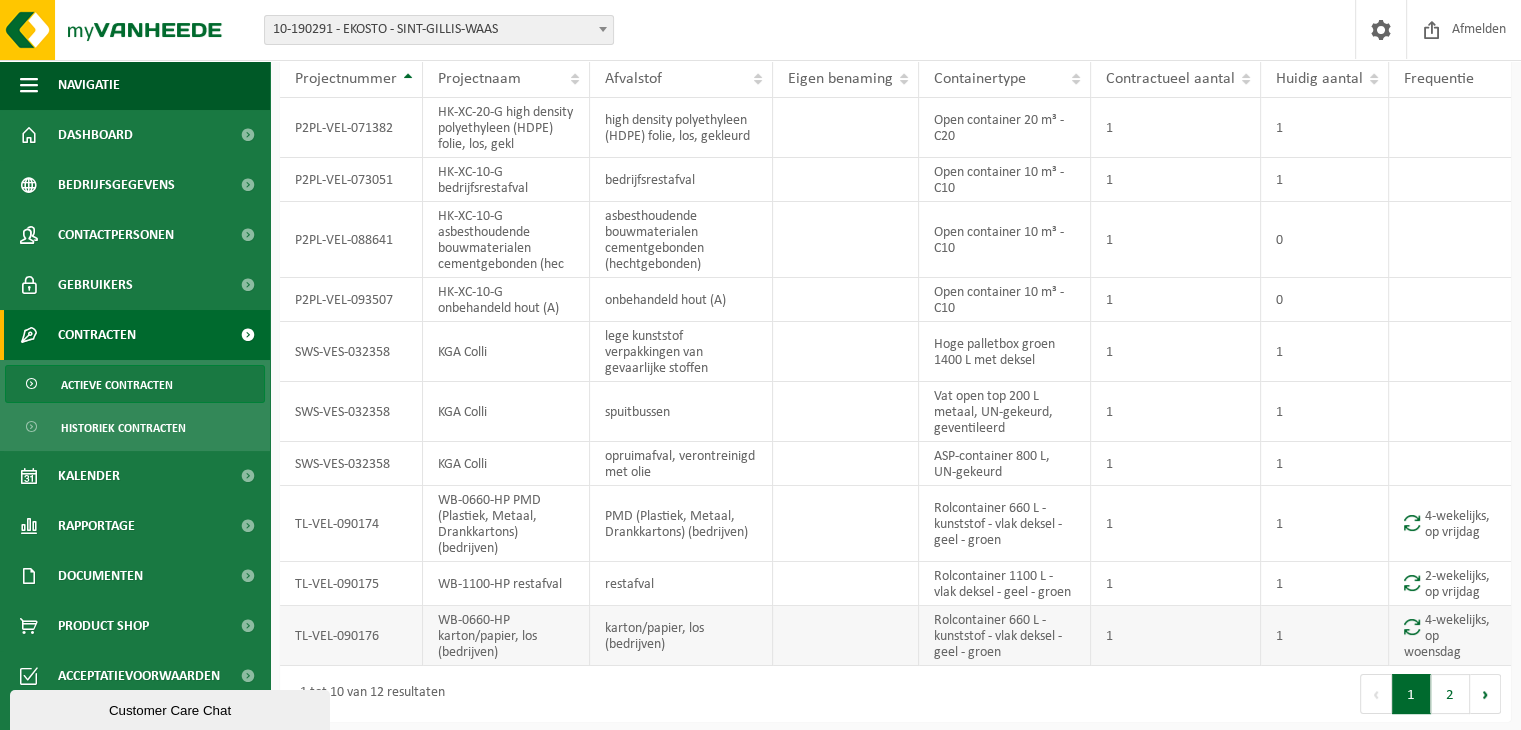 click on "4-wekelijks, op woensdag" at bounding box center (1450, 636) 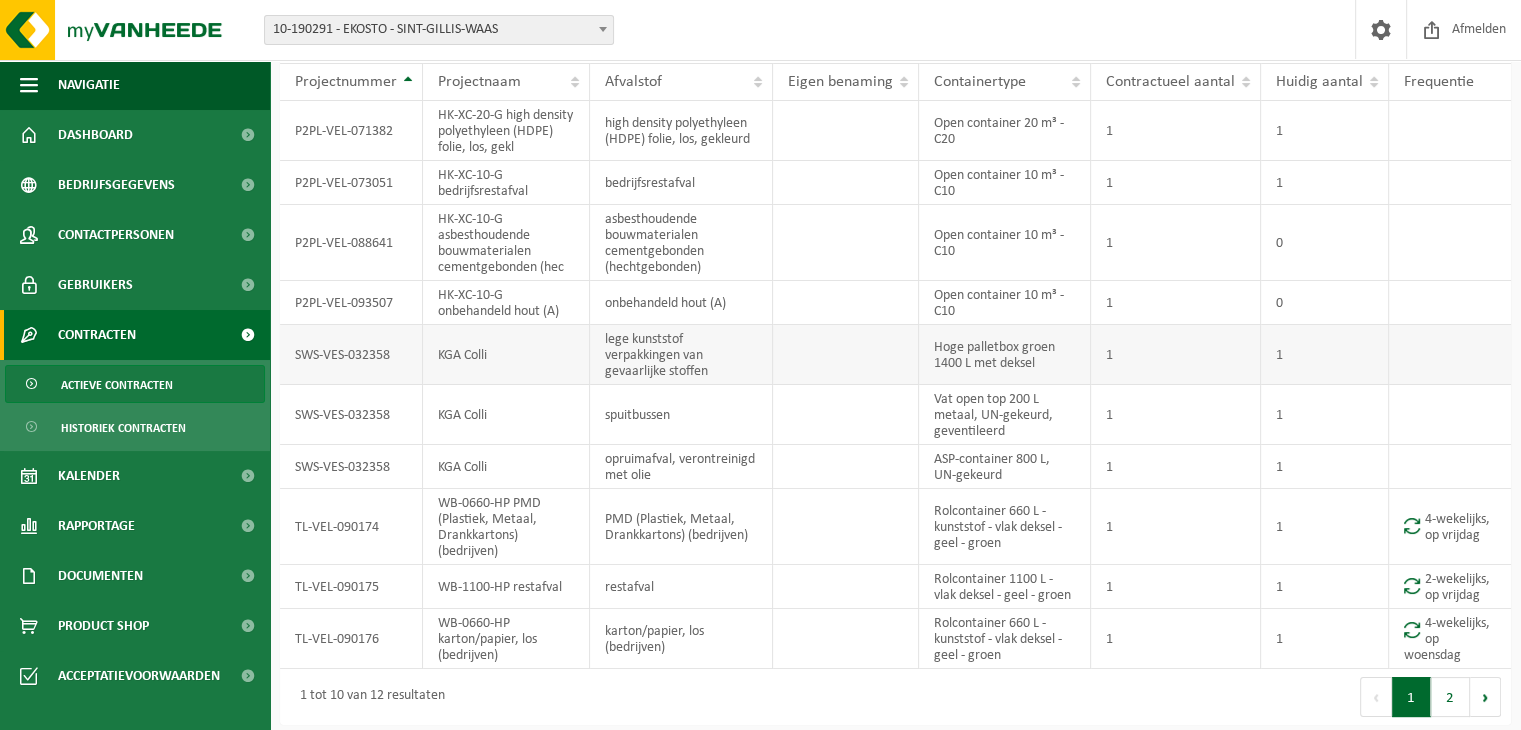 scroll, scrollTop: 103, scrollLeft: 0, axis: vertical 